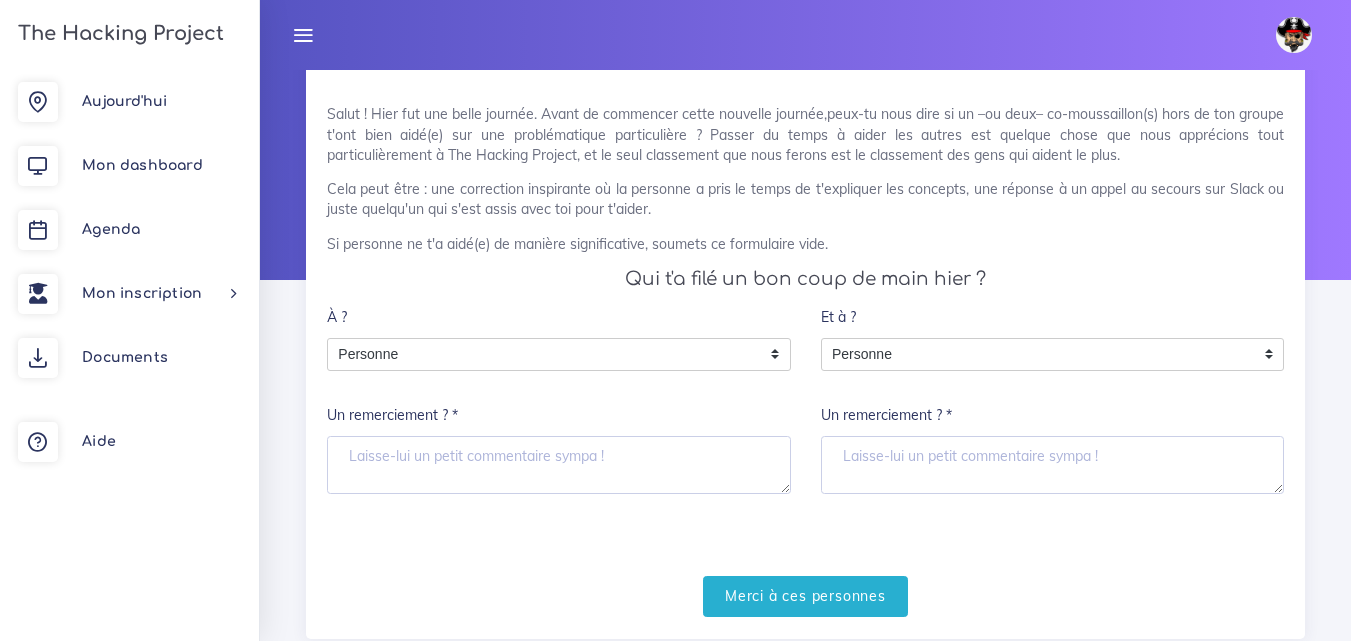 scroll, scrollTop: 100, scrollLeft: 0, axis: vertical 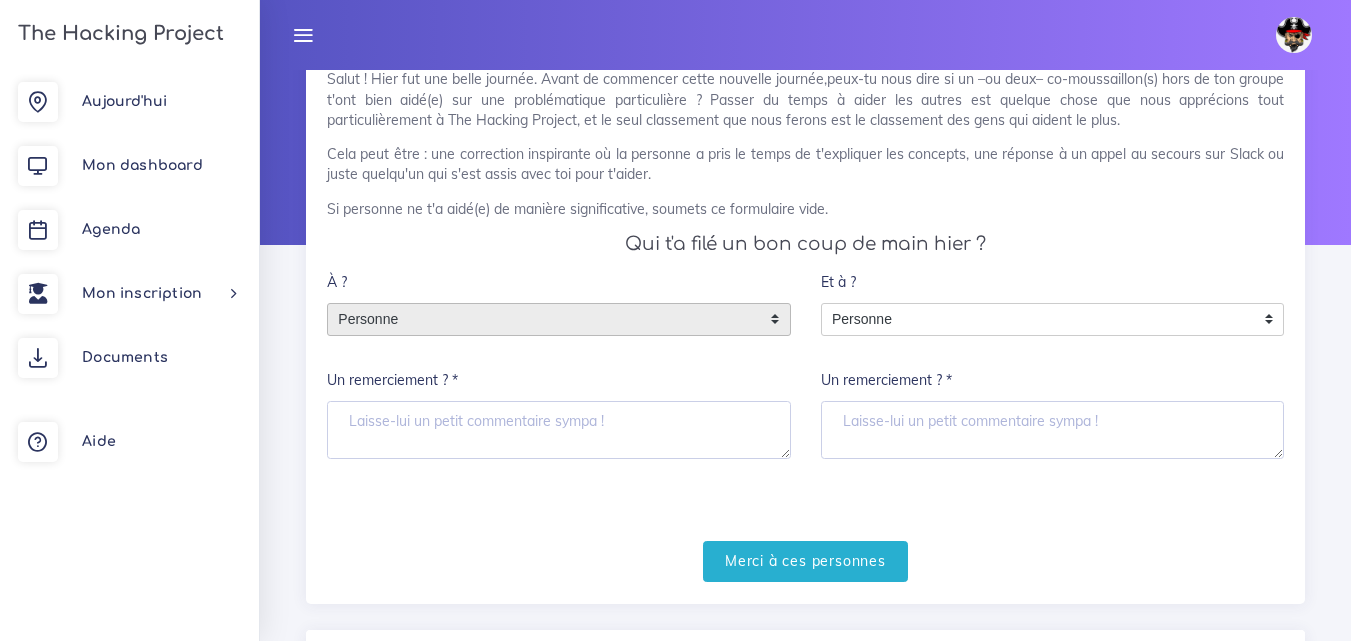 click on "Personne" at bounding box center (544, 320) 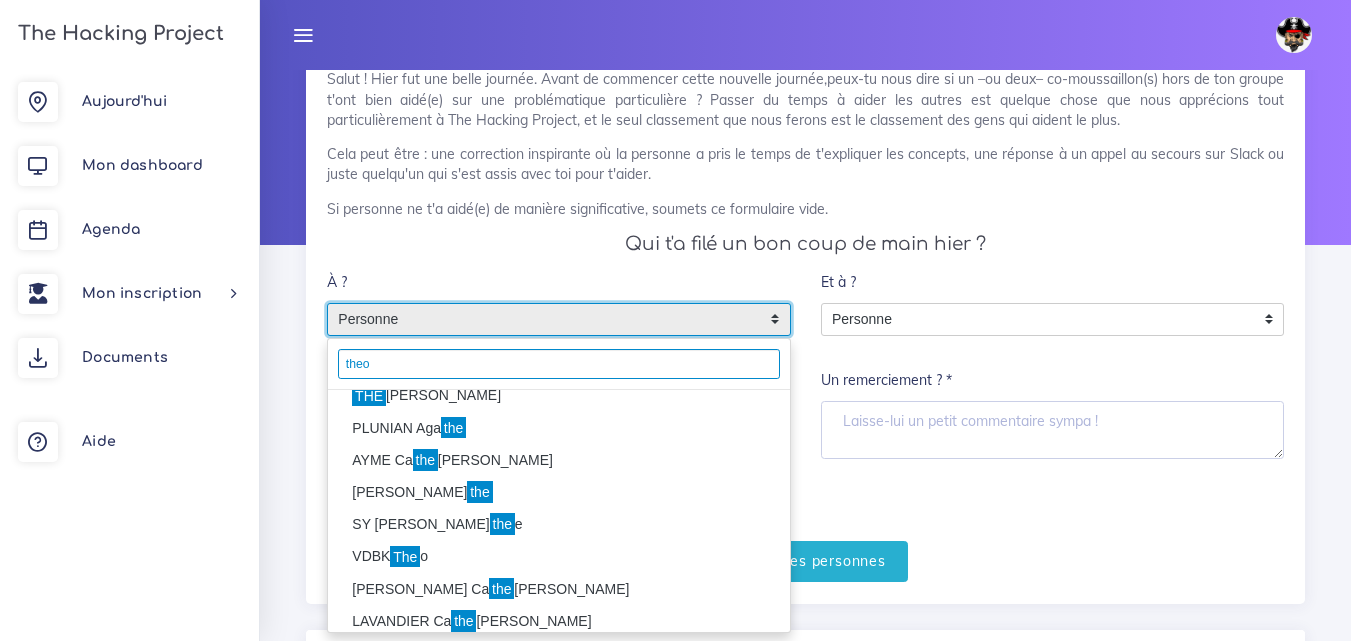 scroll, scrollTop: 0, scrollLeft: 0, axis: both 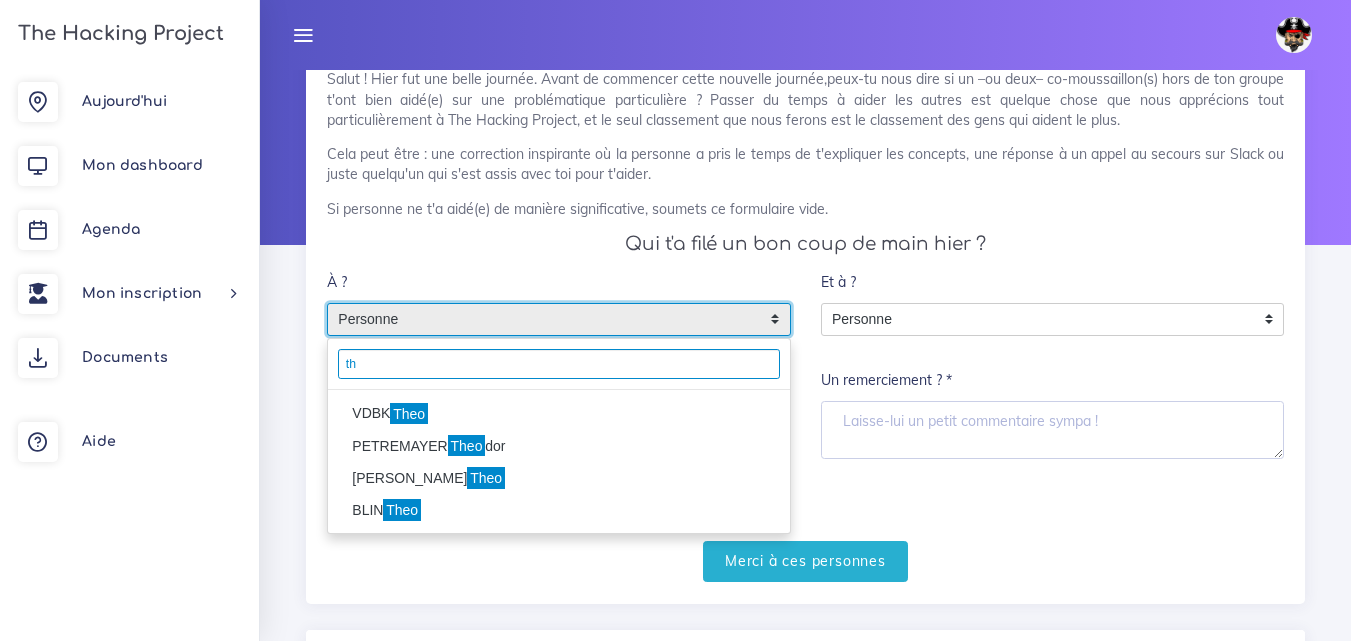 type on "t" 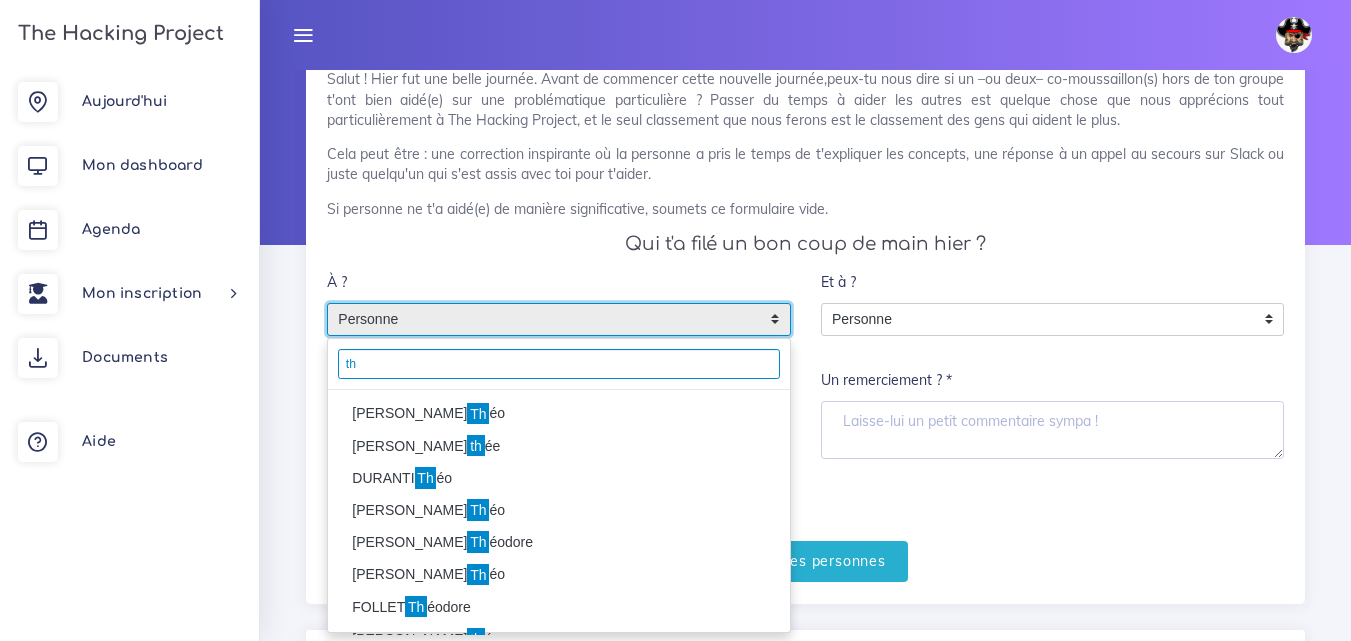 type on "t" 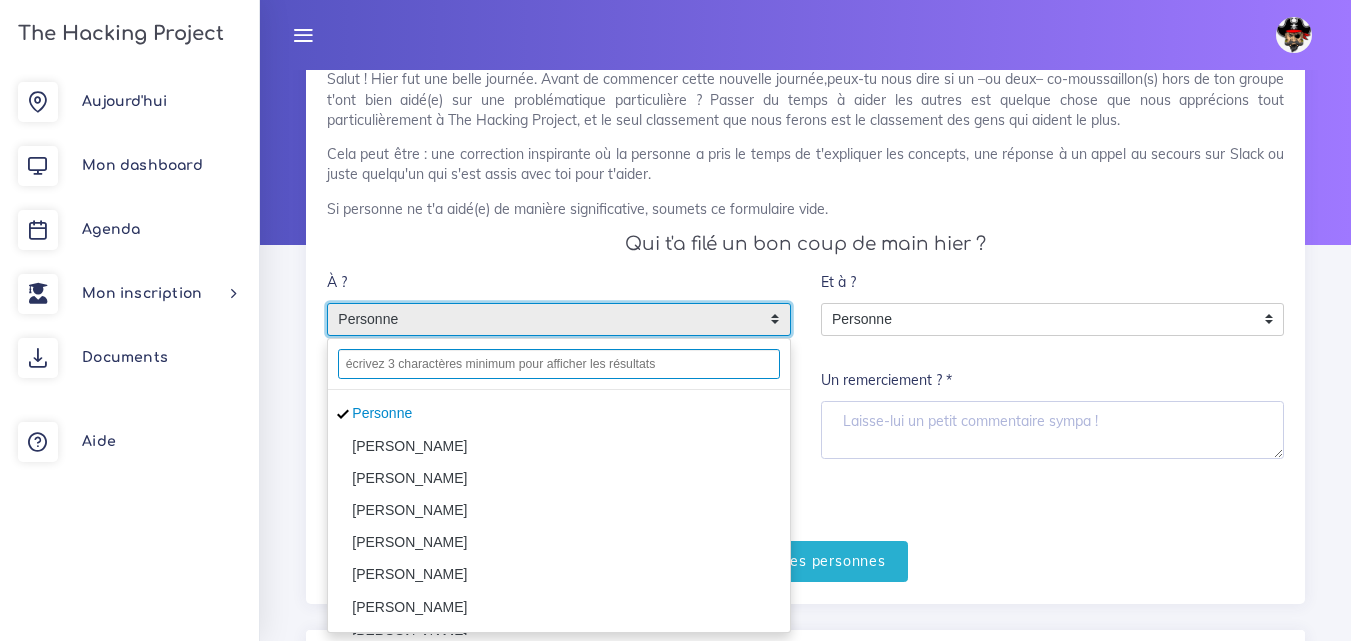 type on "h" 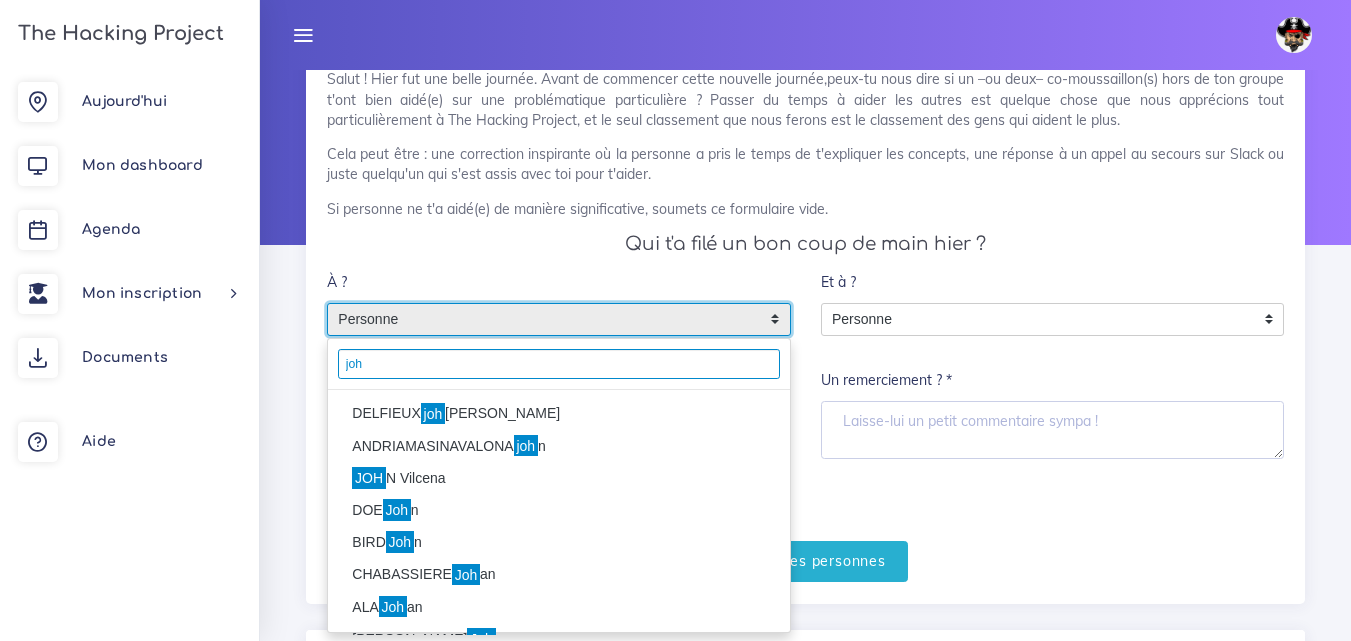 type on "joh" 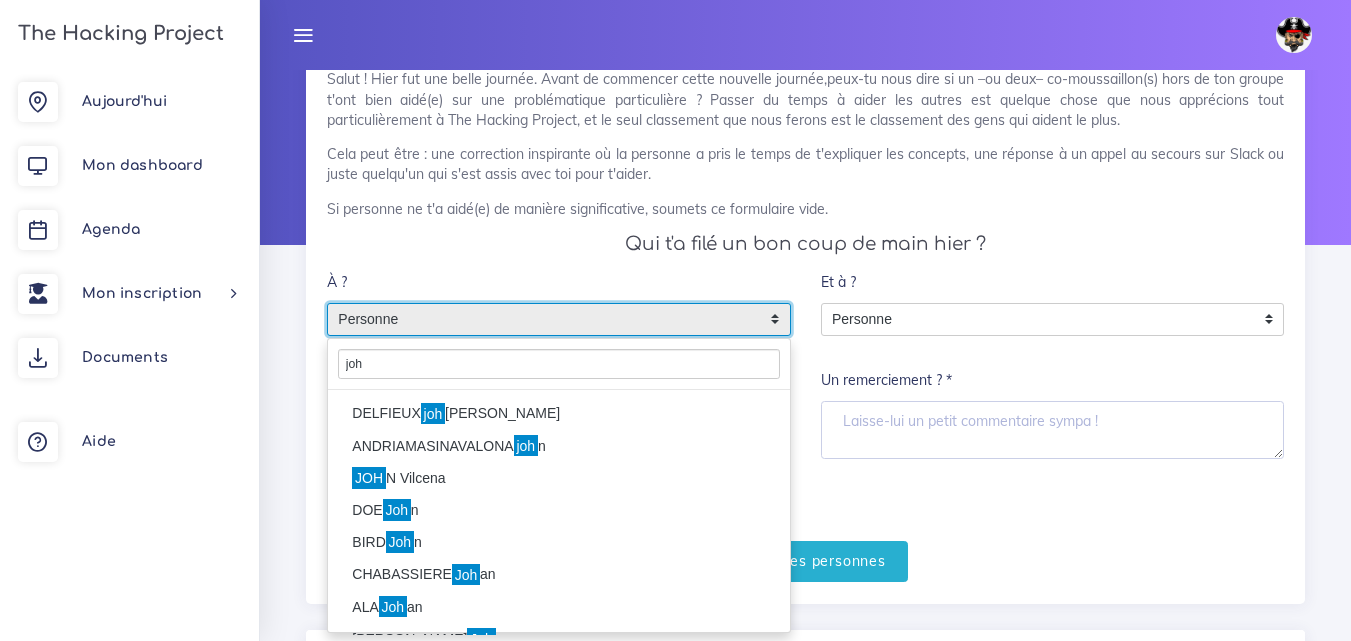 click on "joh" at bounding box center (433, 414) 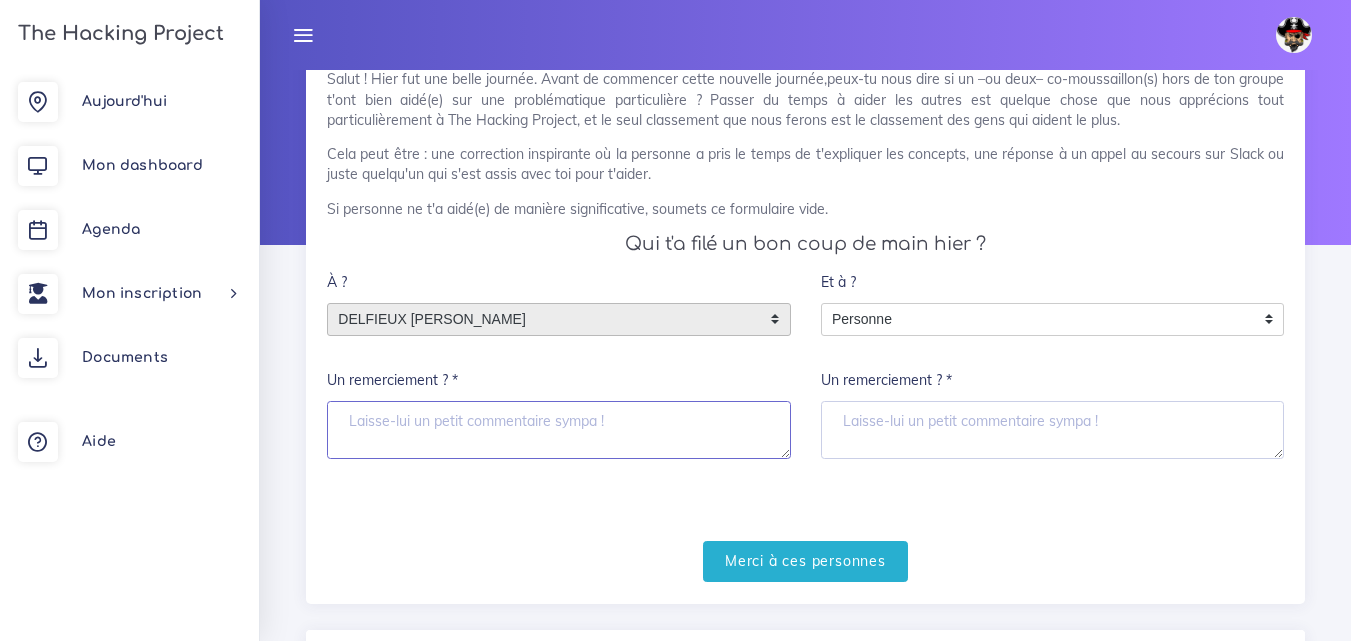 click on "Un remerciement ? *" at bounding box center [559, 430] 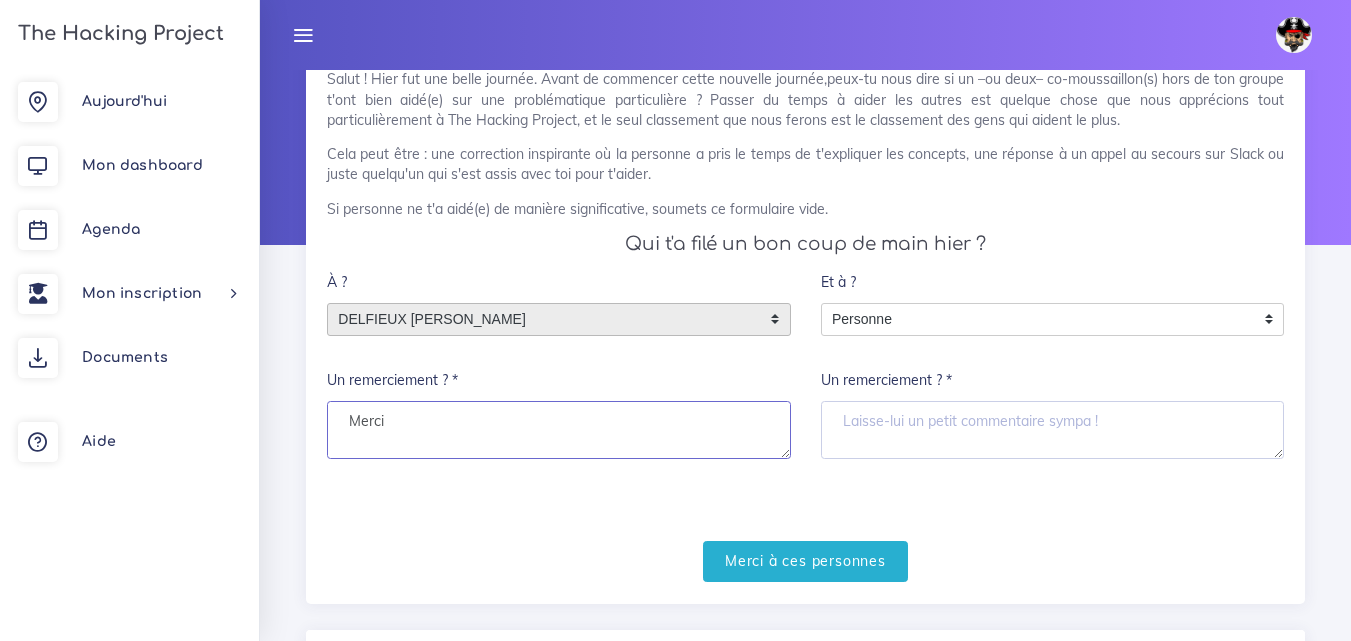 type on "Merci" 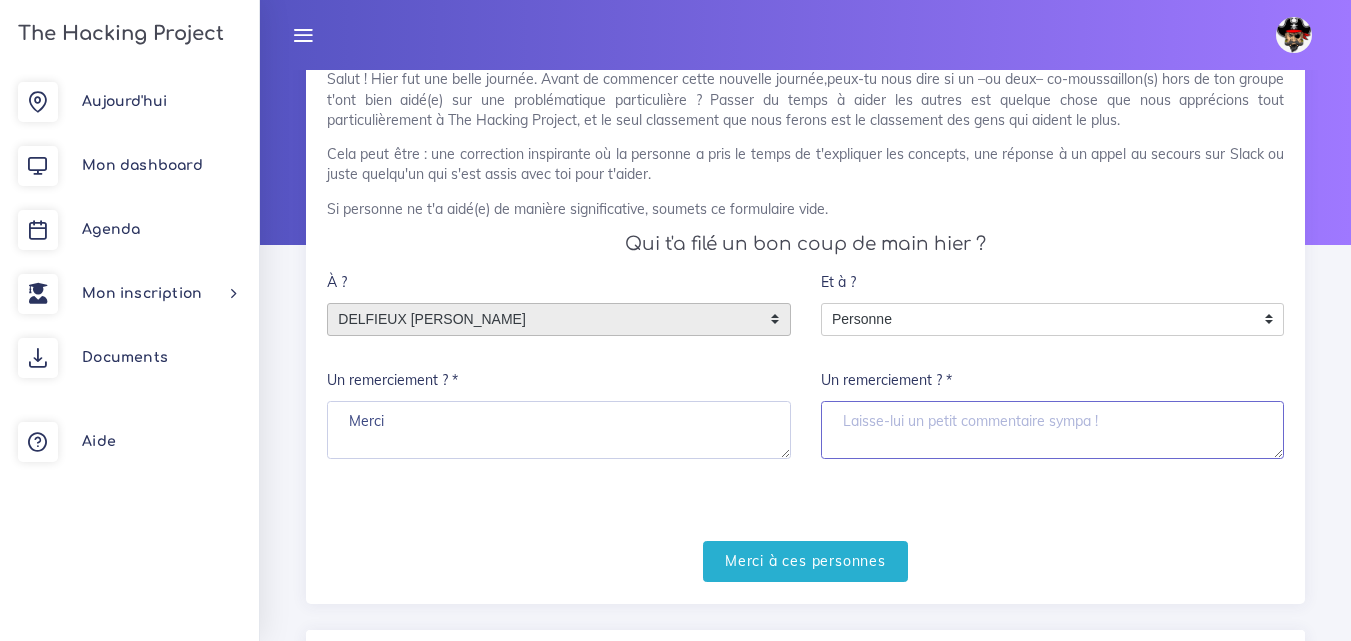 click on "Un remerciement ? *" at bounding box center (1053, 430) 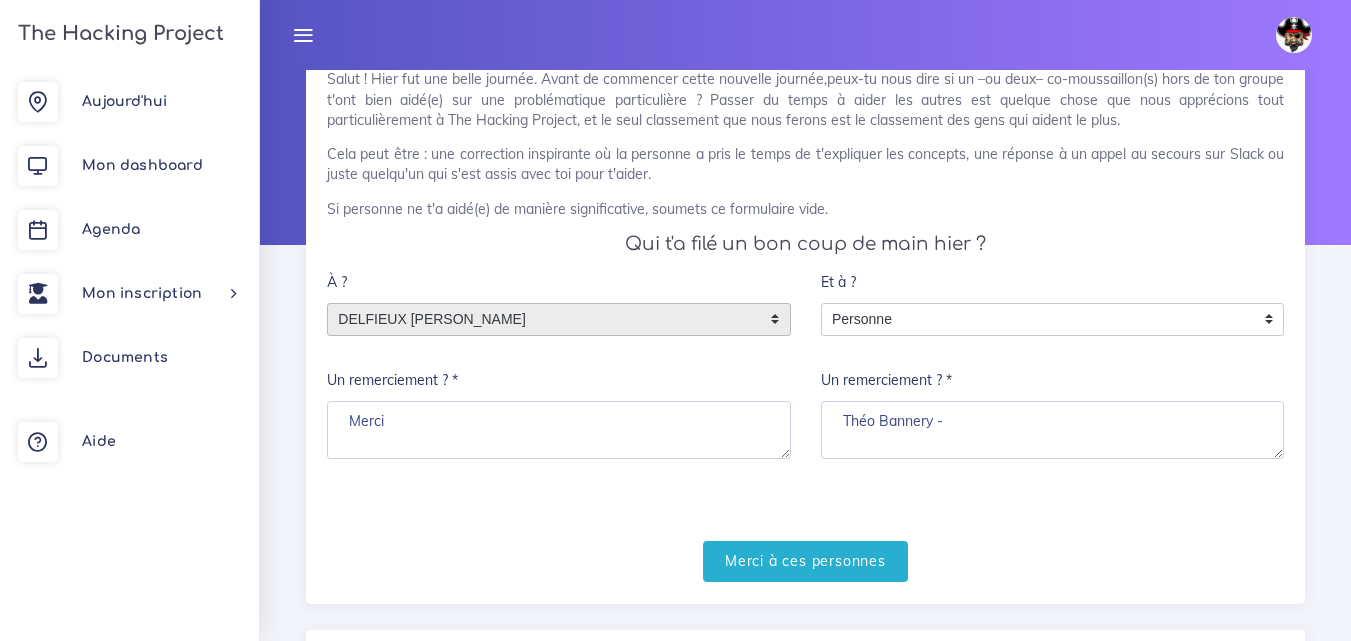 drag, startPoint x: 984, startPoint y: 412, endPoint x: 816, endPoint y: 385, distance: 170.1558 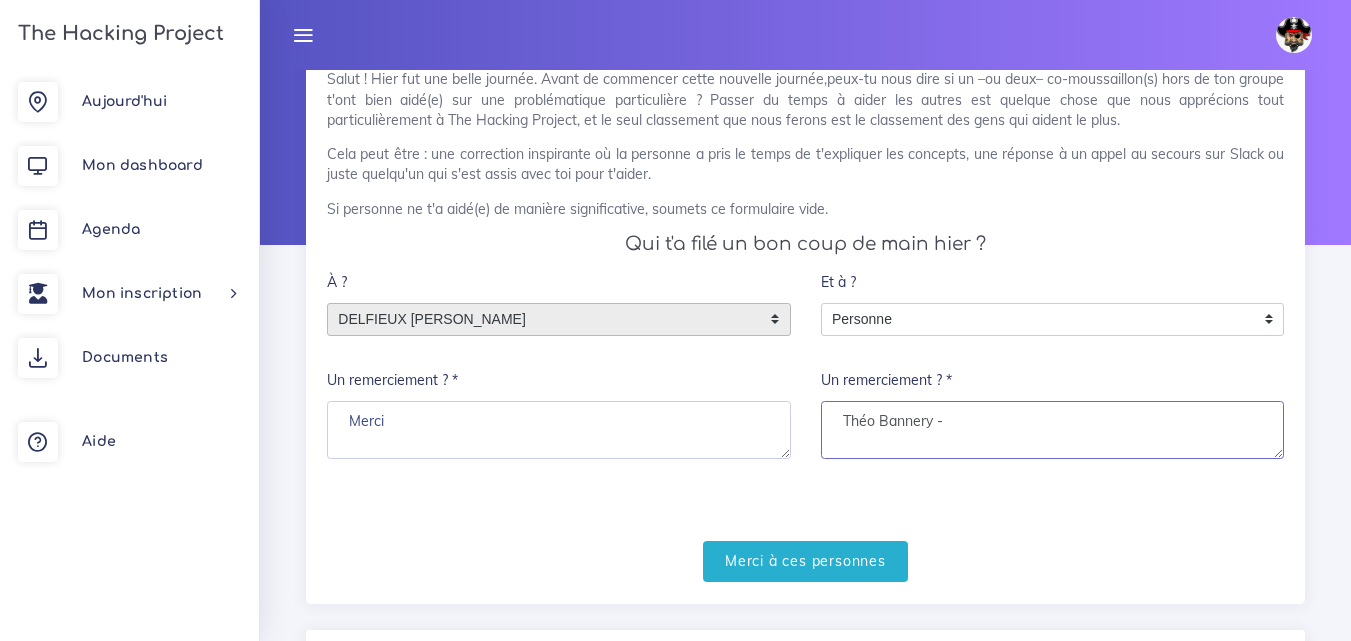 click on "Théo Bannery -" at bounding box center (1053, 430) 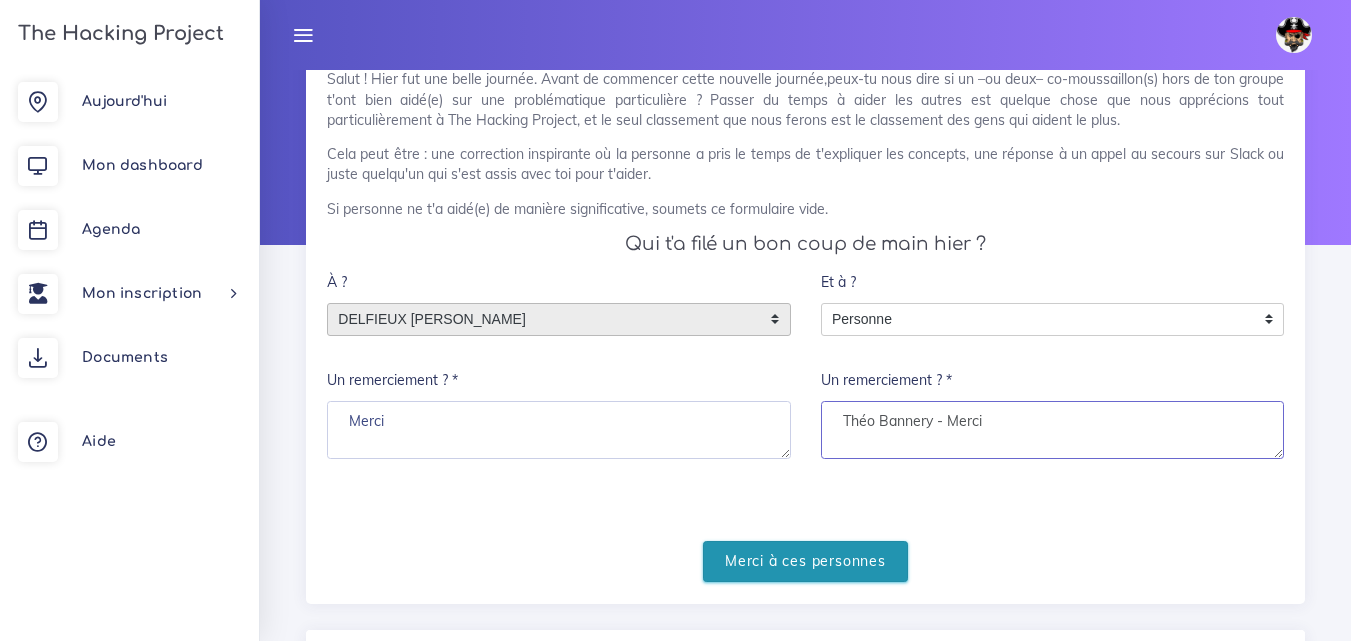 type on "Théo Bannery - Merci" 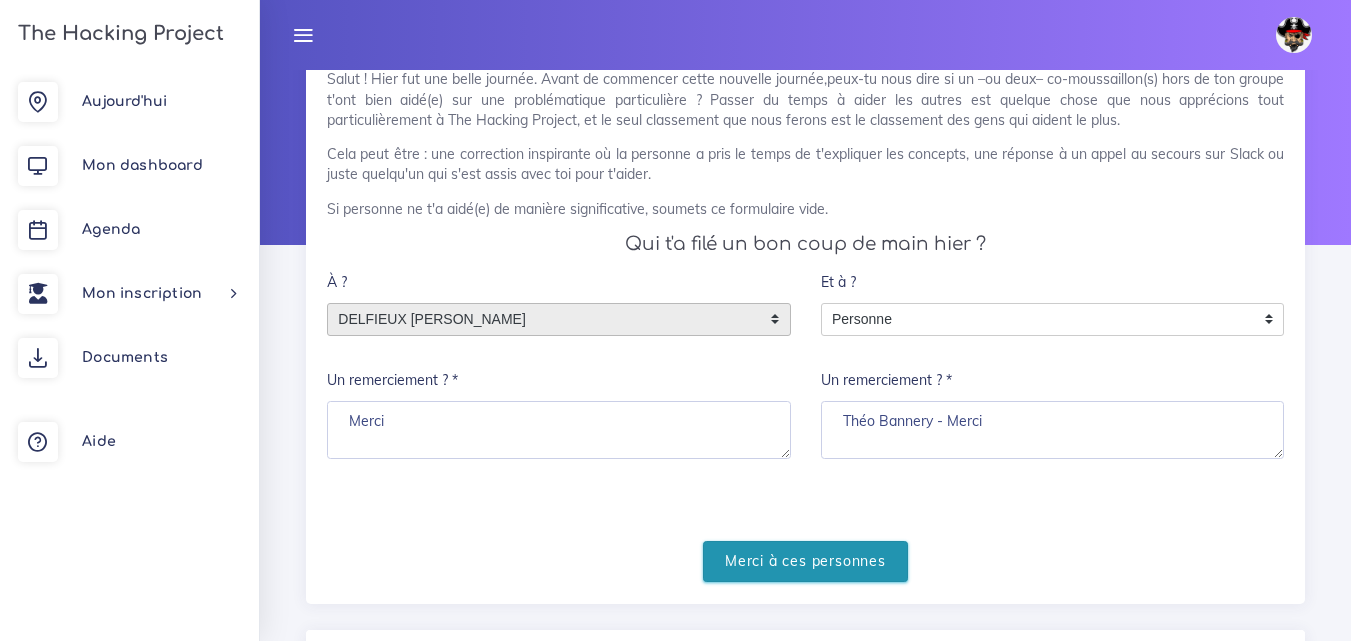 click on "Merci à ces personnes" at bounding box center [805, 561] 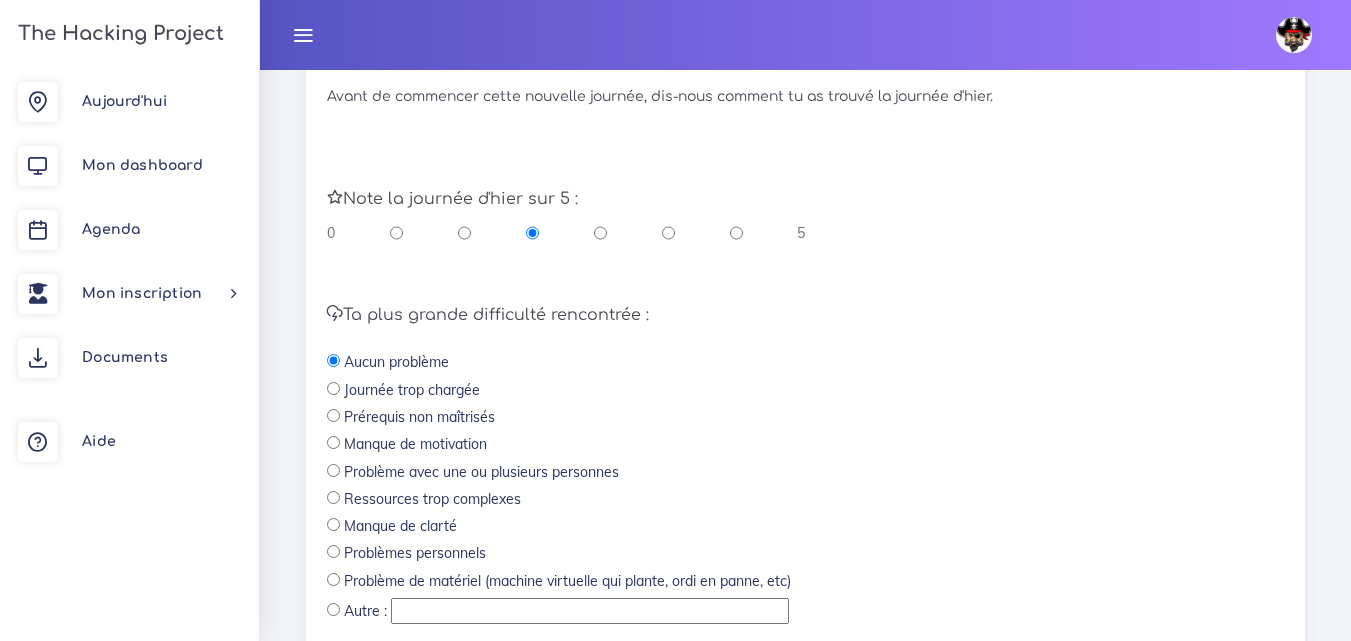 scroll, scrollTop: 500, scrollLeft: 0, axis: vertical 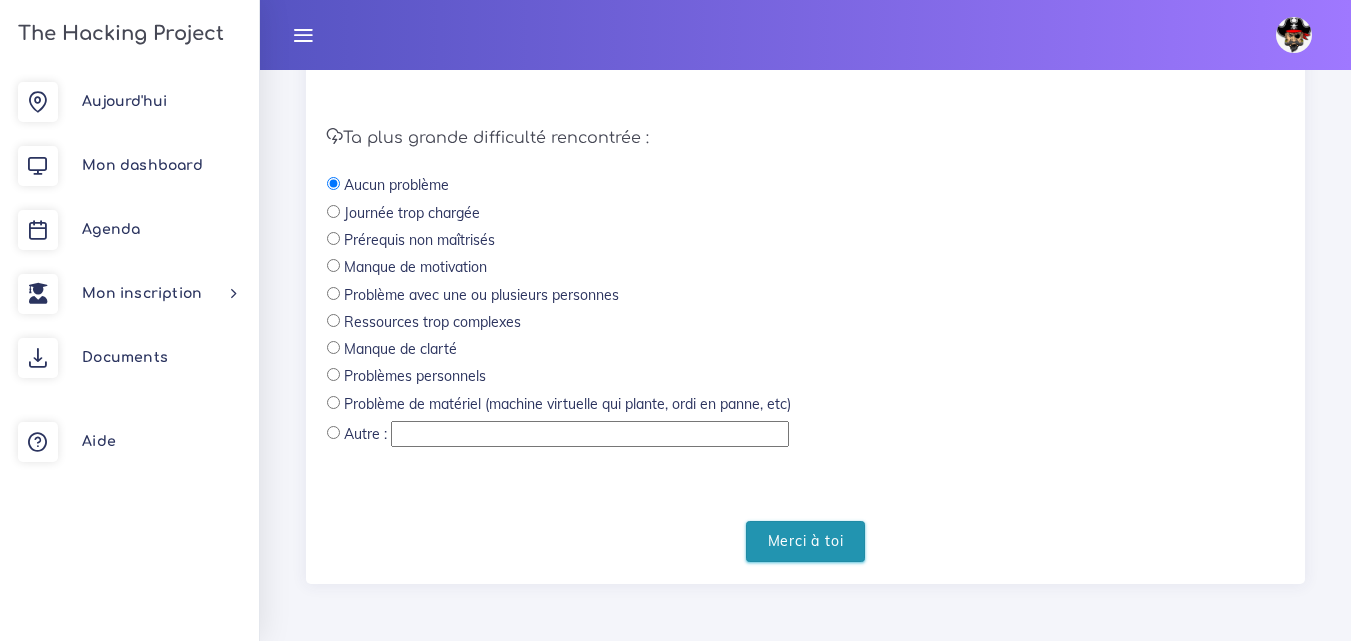 click on "Merci à toi" at bounding box center [806, 541] 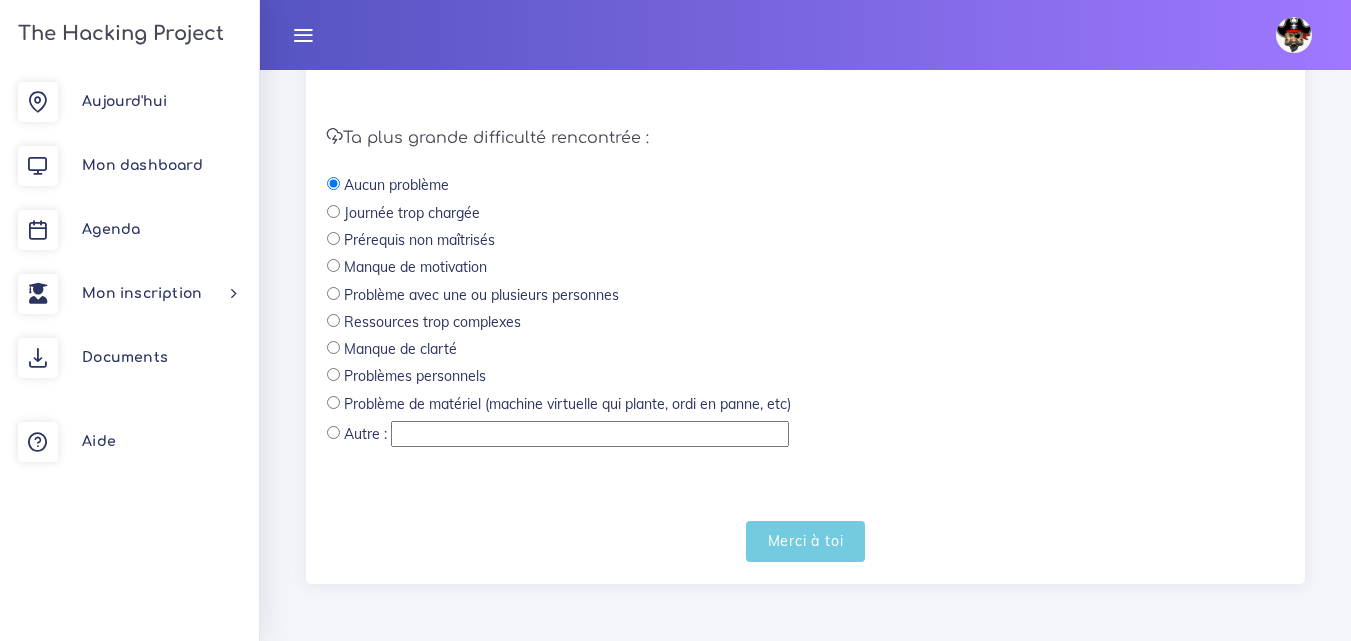 scroll, scrollTop: 155, scrollLeft: 0, axis: vertical 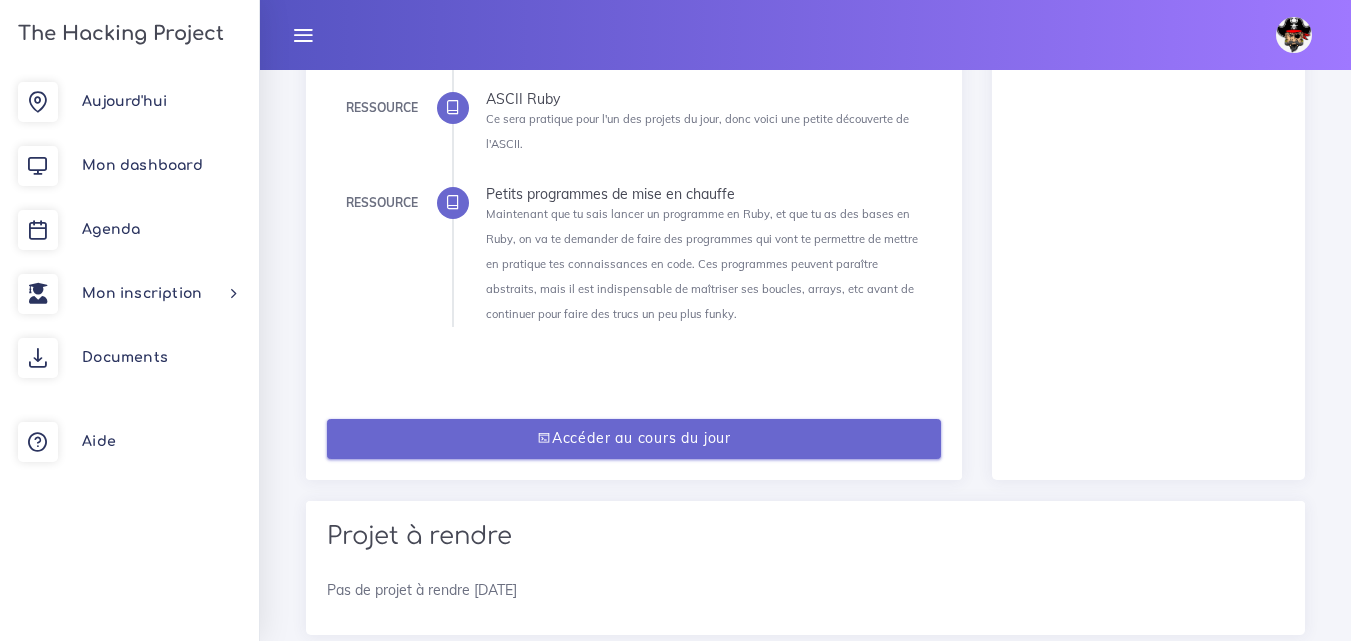 click on "Accéder au cours du jour" at bounding box center [634, 439] 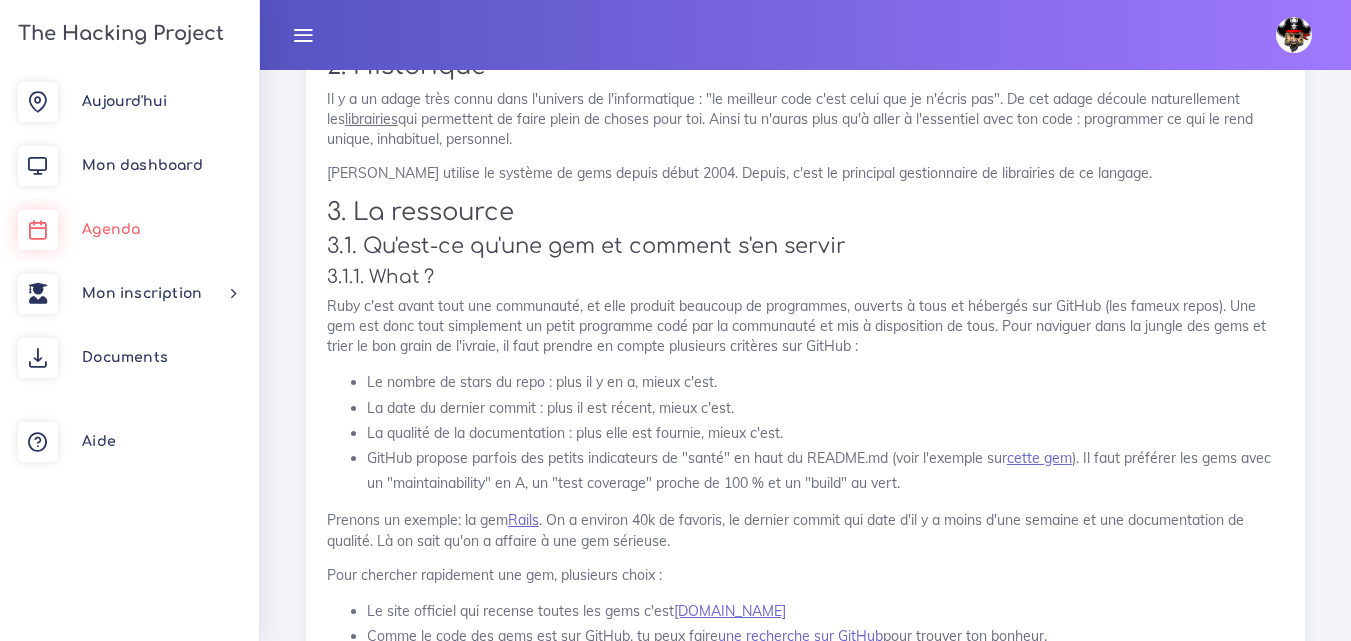 scroll, scrollTop: 5300, scrollLeft: 0, axis: vertical 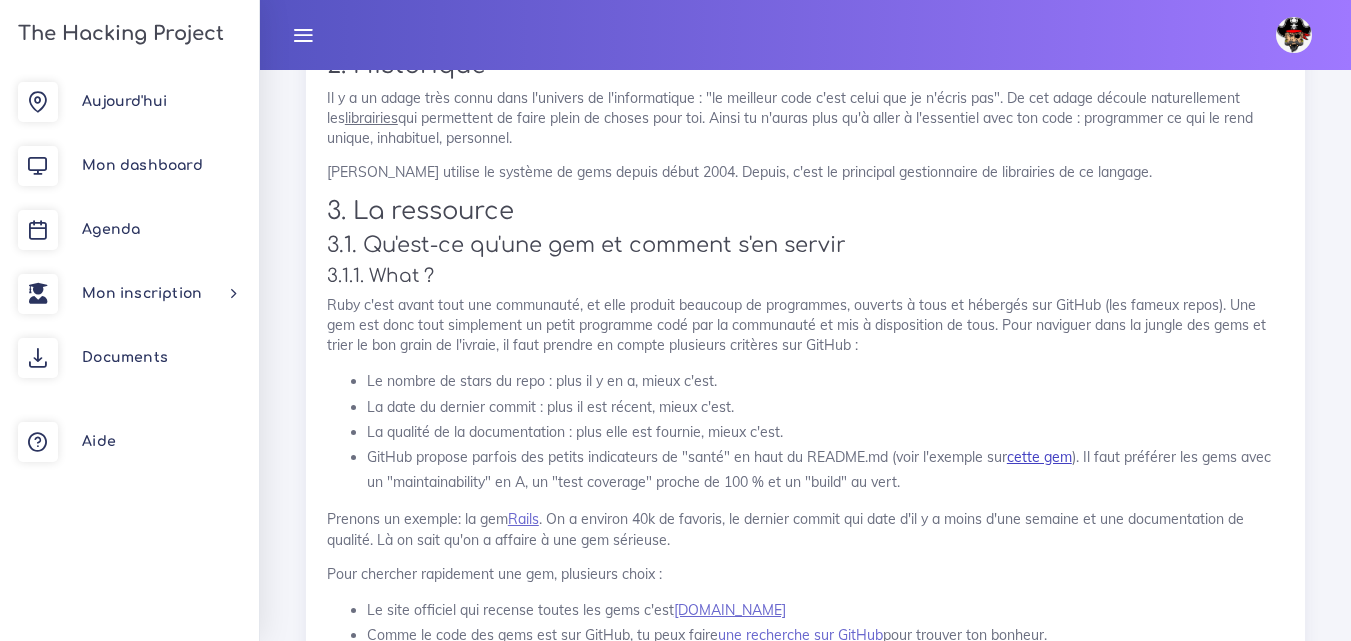 click on "cette gem" at bounding box center [1039, 457] 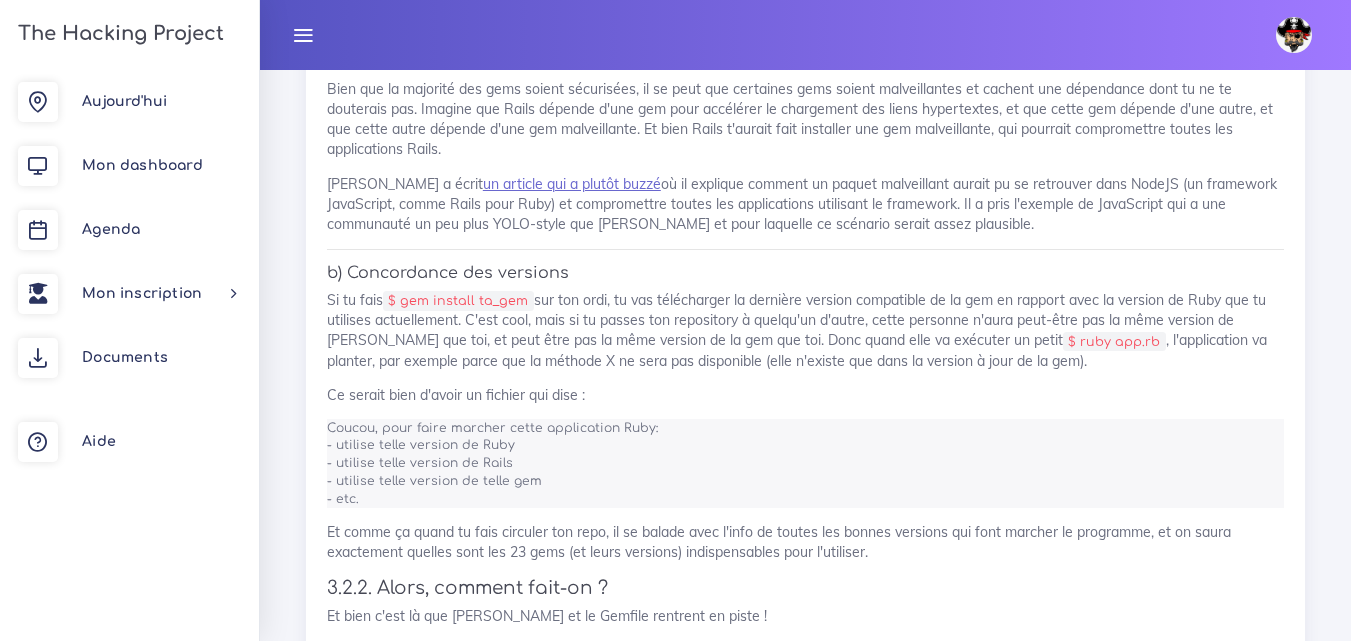 scroll, scrollTop: 6500, scrollLeft: 0, axis: vertical 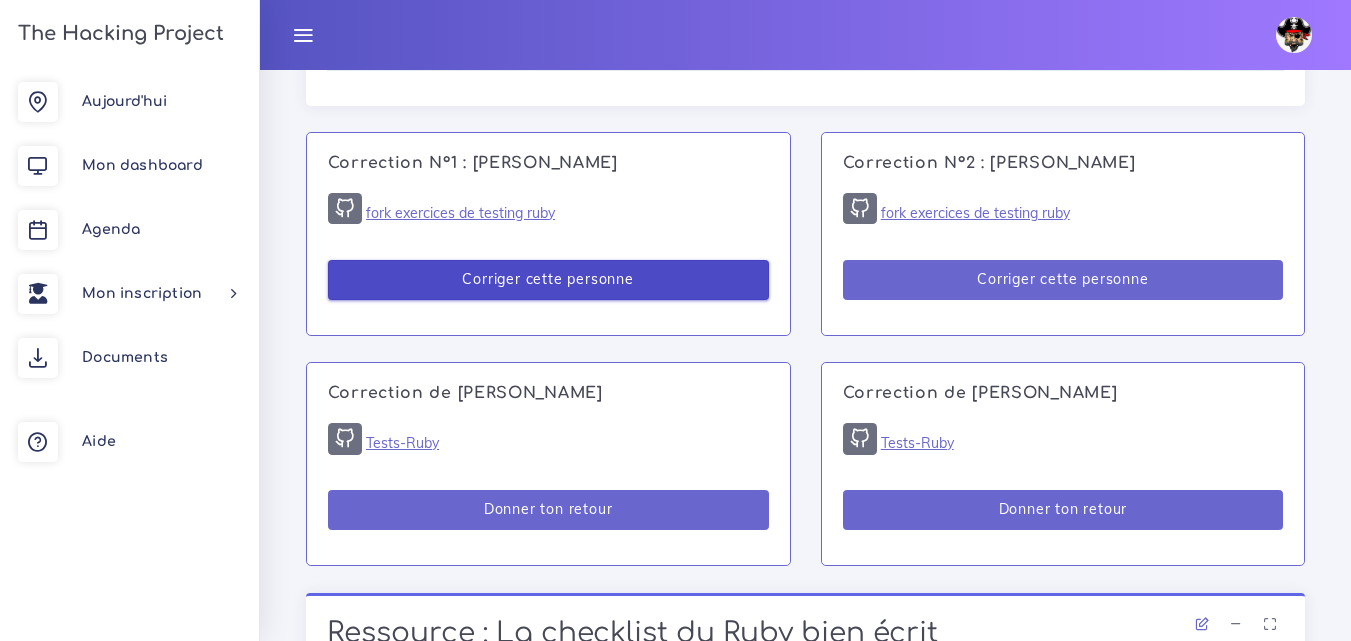 click on "Corriger cette personne" at bounding box center [548, 280] 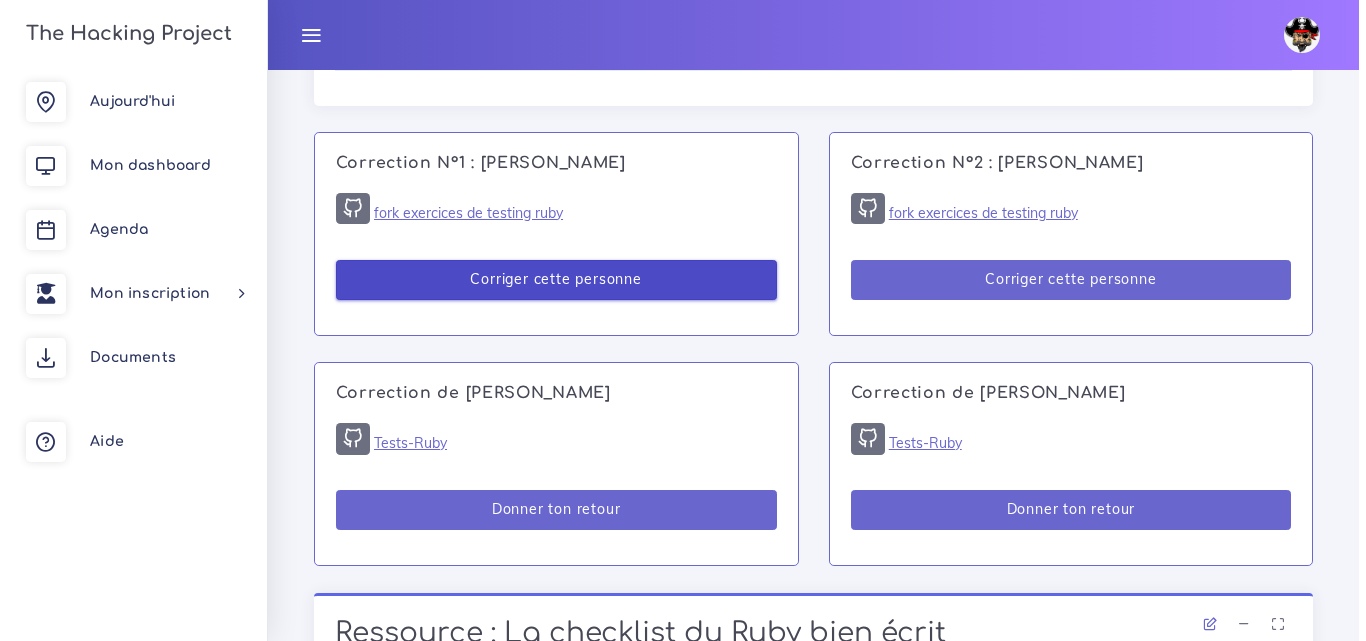 scroll, scrollTop: 1388, scrollLeft: 0, axis: vertical 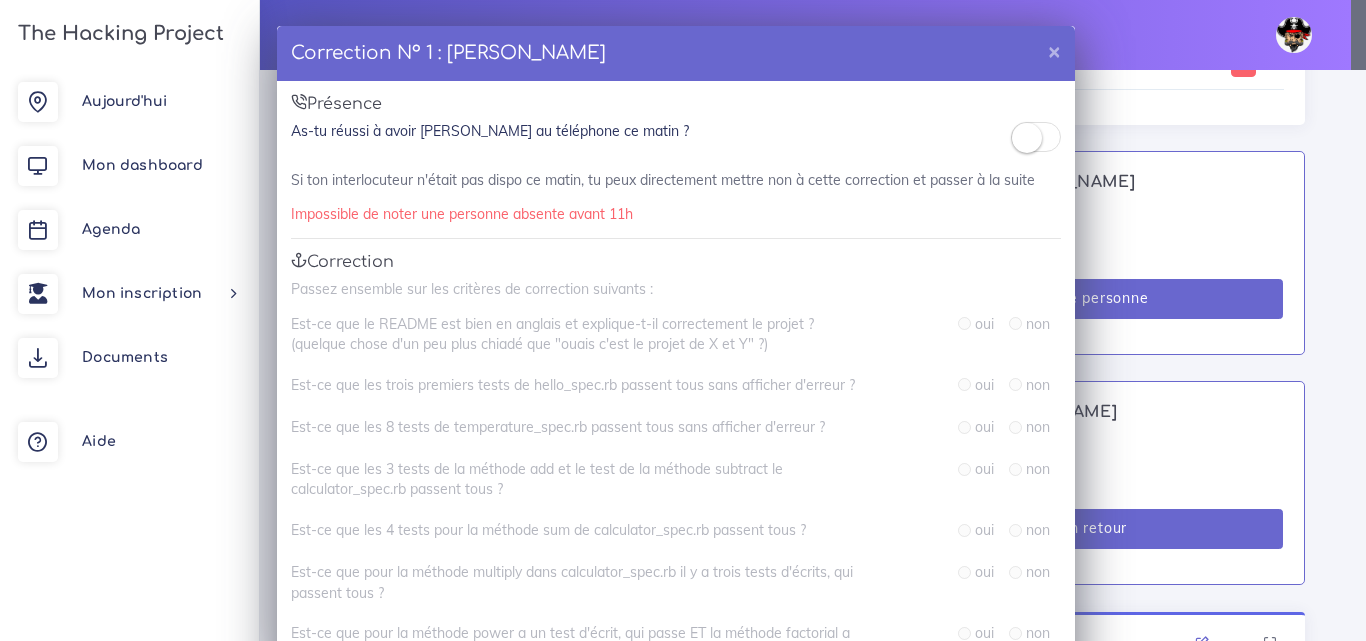click at bounding box center (1027, 138) 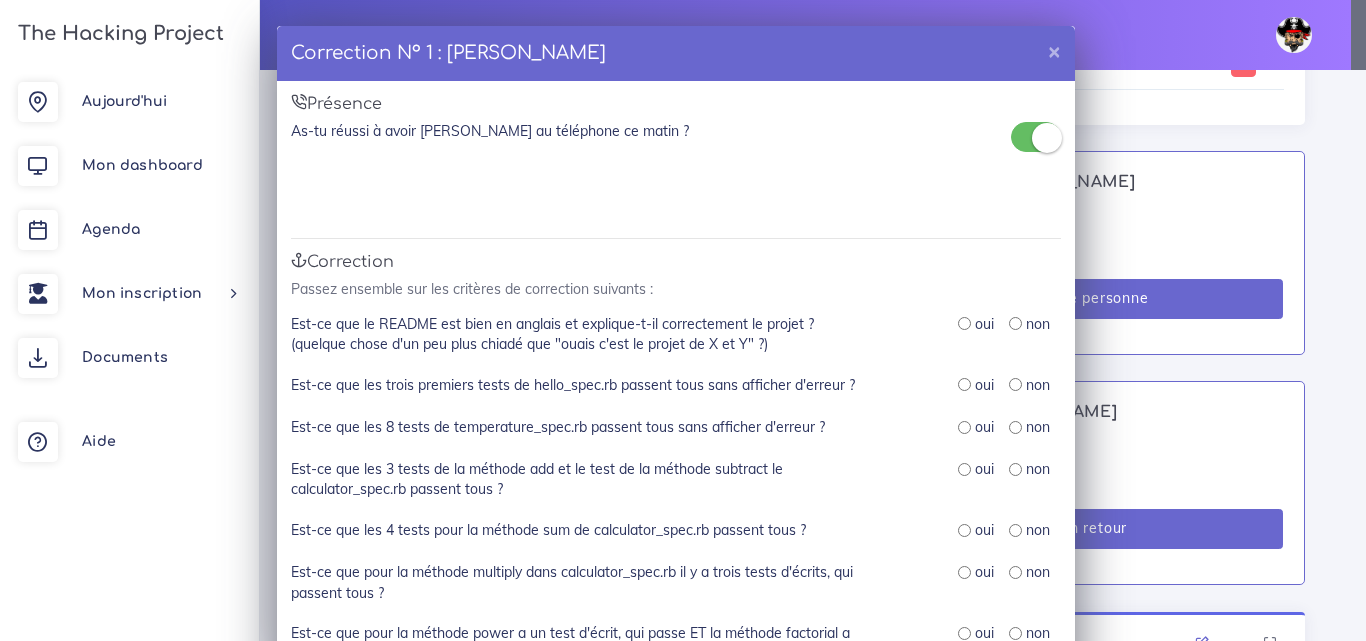 click at bounding box center (964, 323) 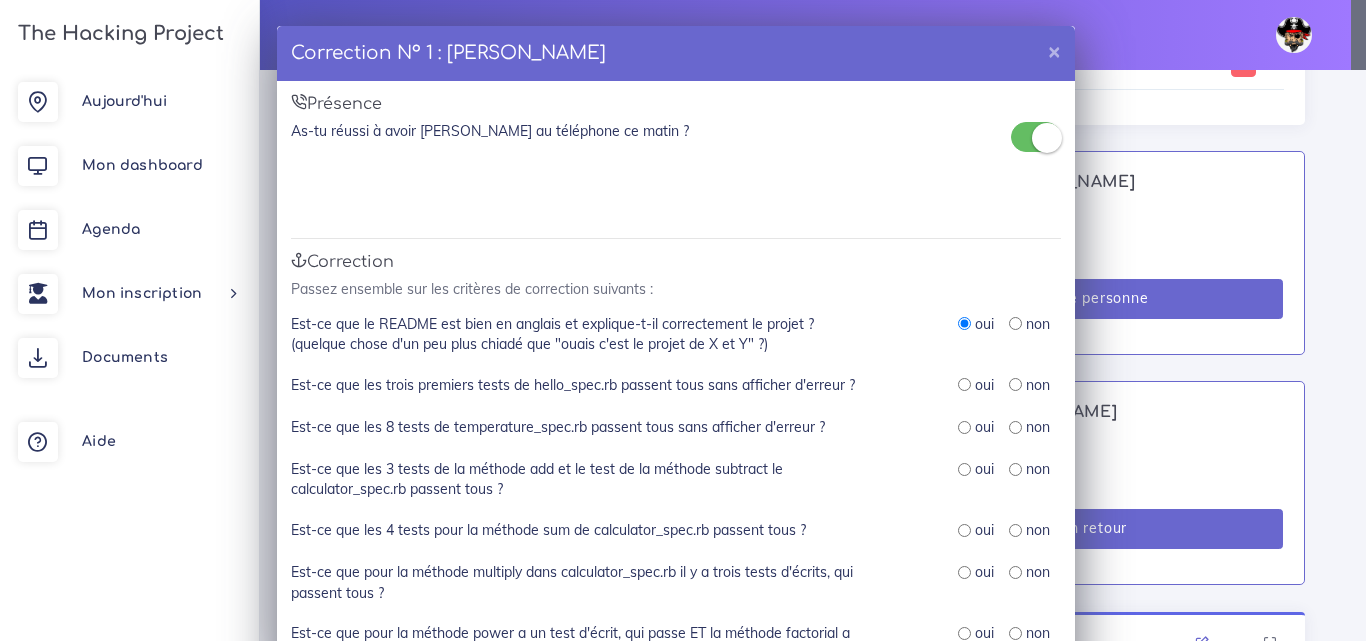click at bounding box center [964, 384] 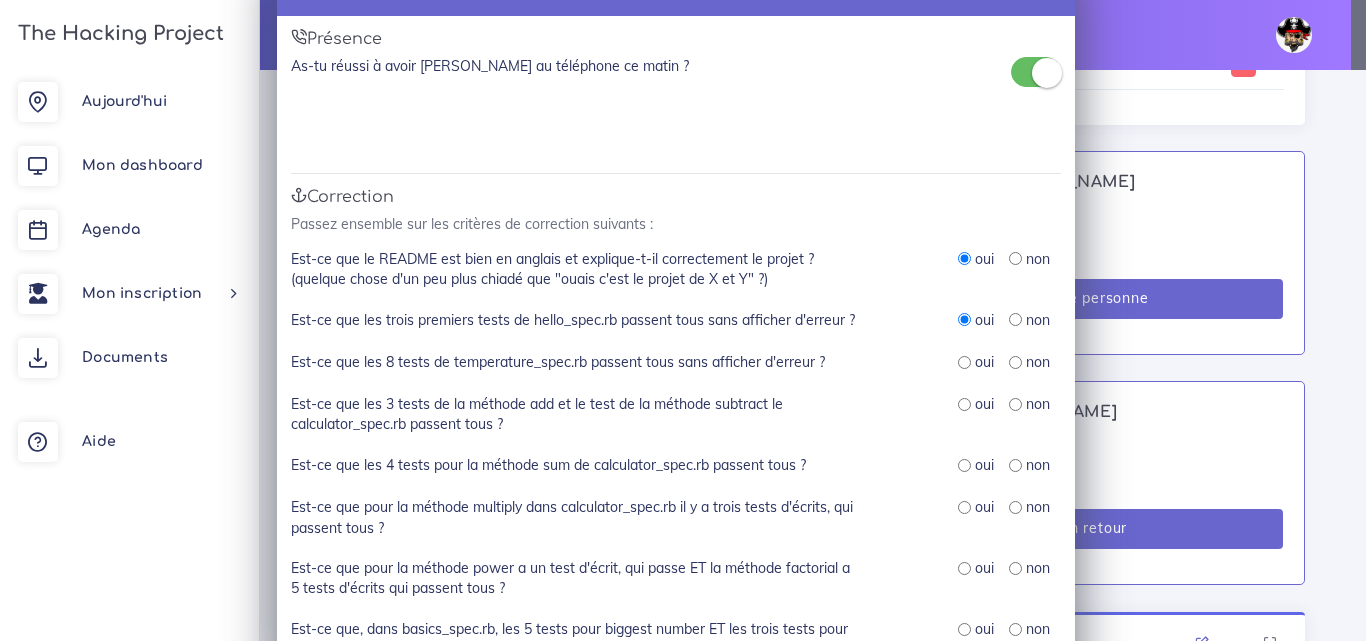 scroll, scrollTop: 100, scrollLeft: 0, axis: vertical 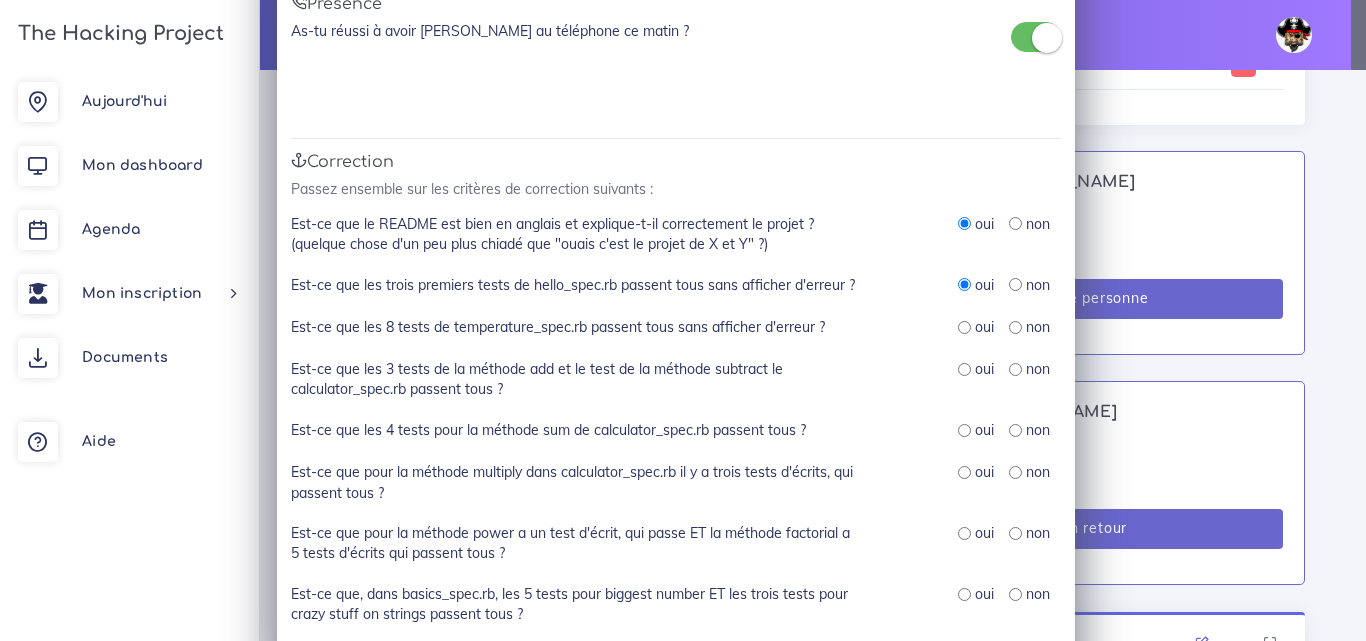 click at bounding box center (964, 327) 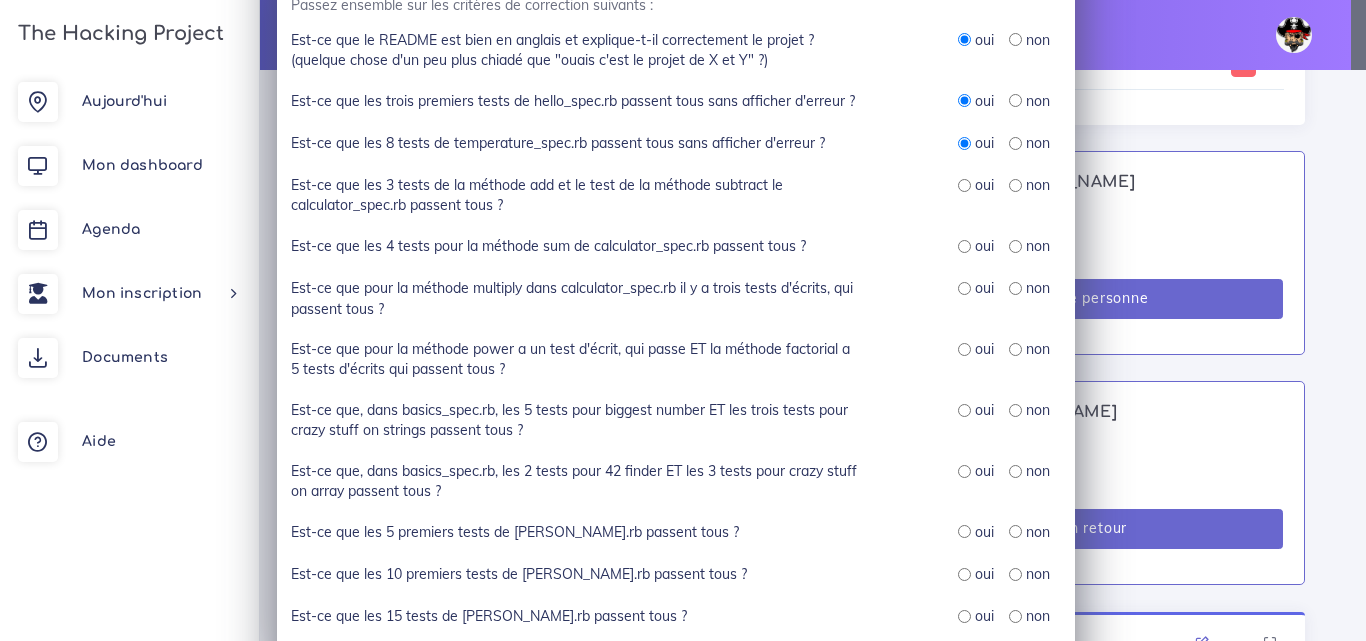 scroll, scrollTop: 300, scrollLeft: 0, axis: vertical 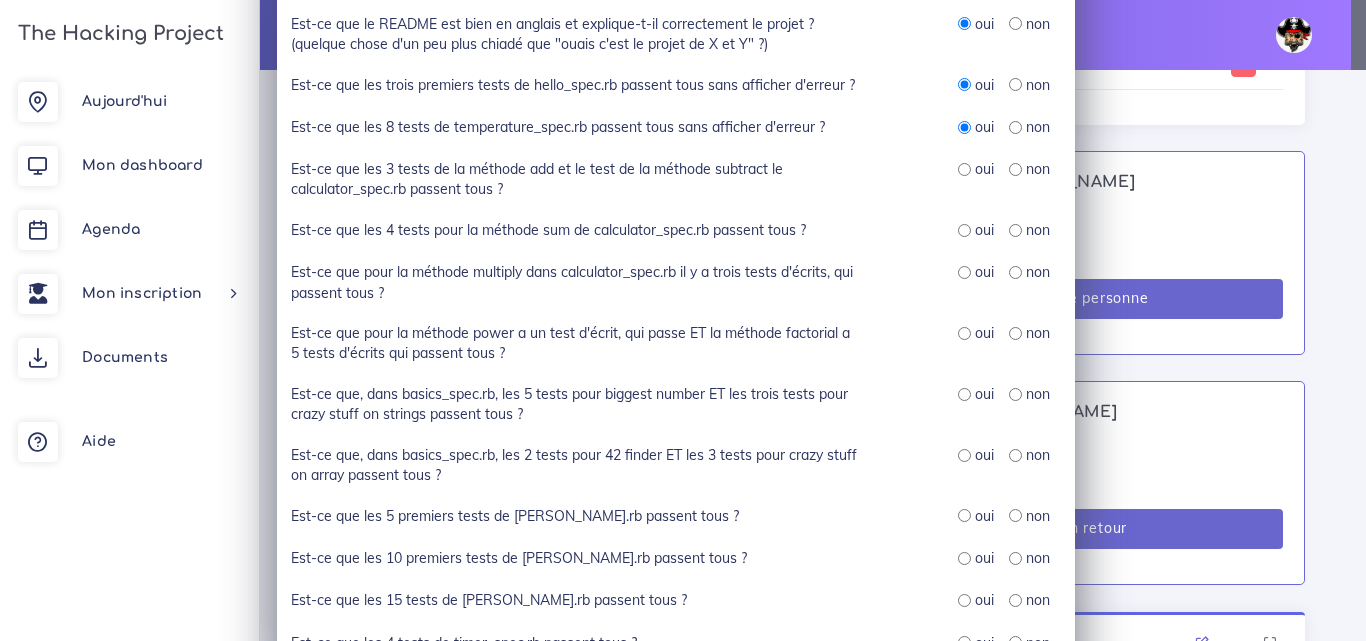click at bounding box center (964, 169) 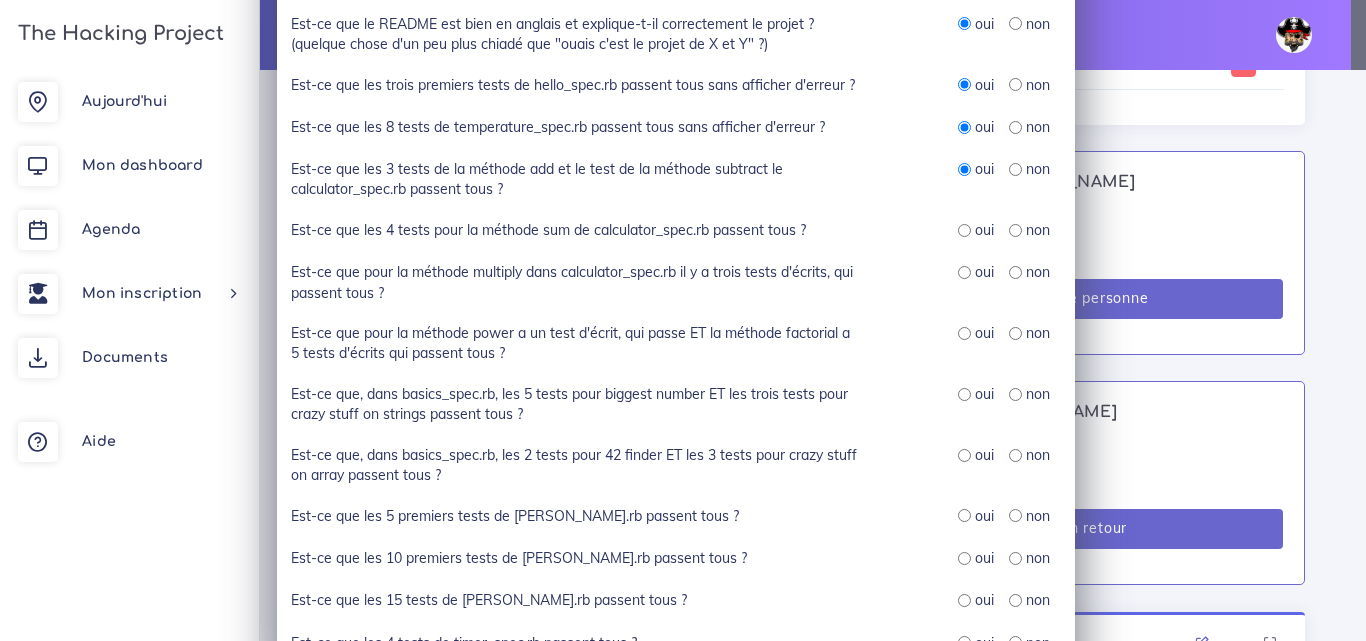 click at bounding box center (964, 230) 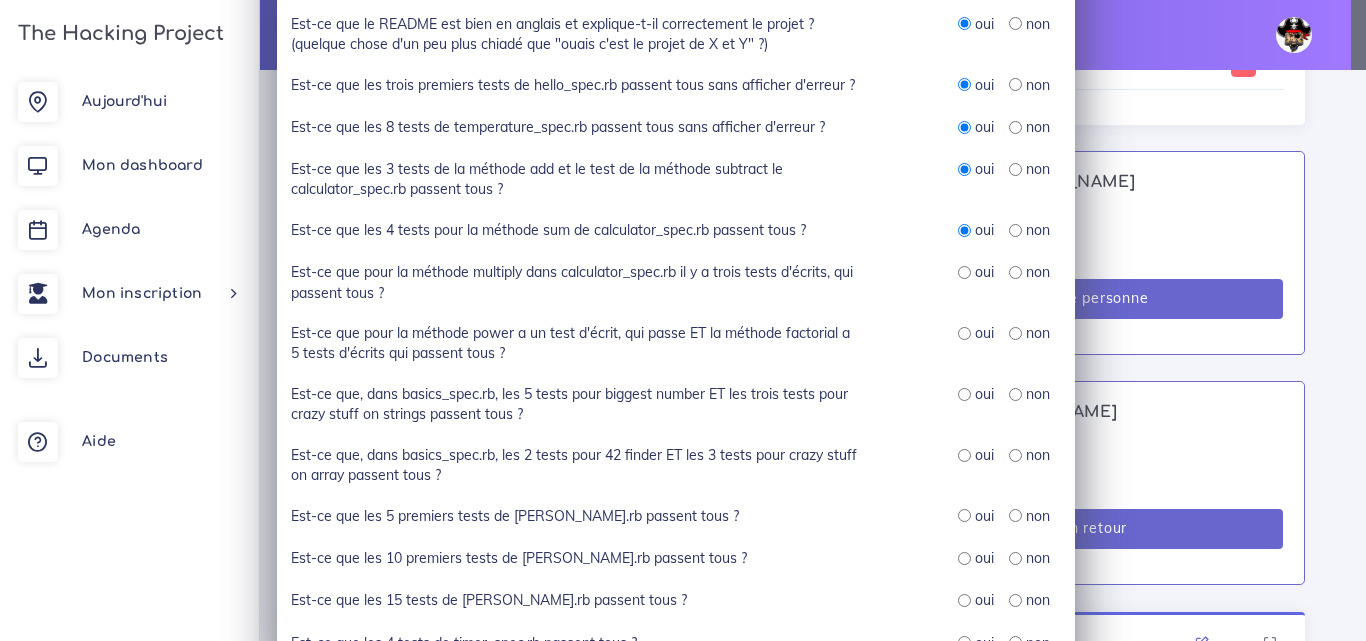 click on "oui" at bounding box center (976, 272) 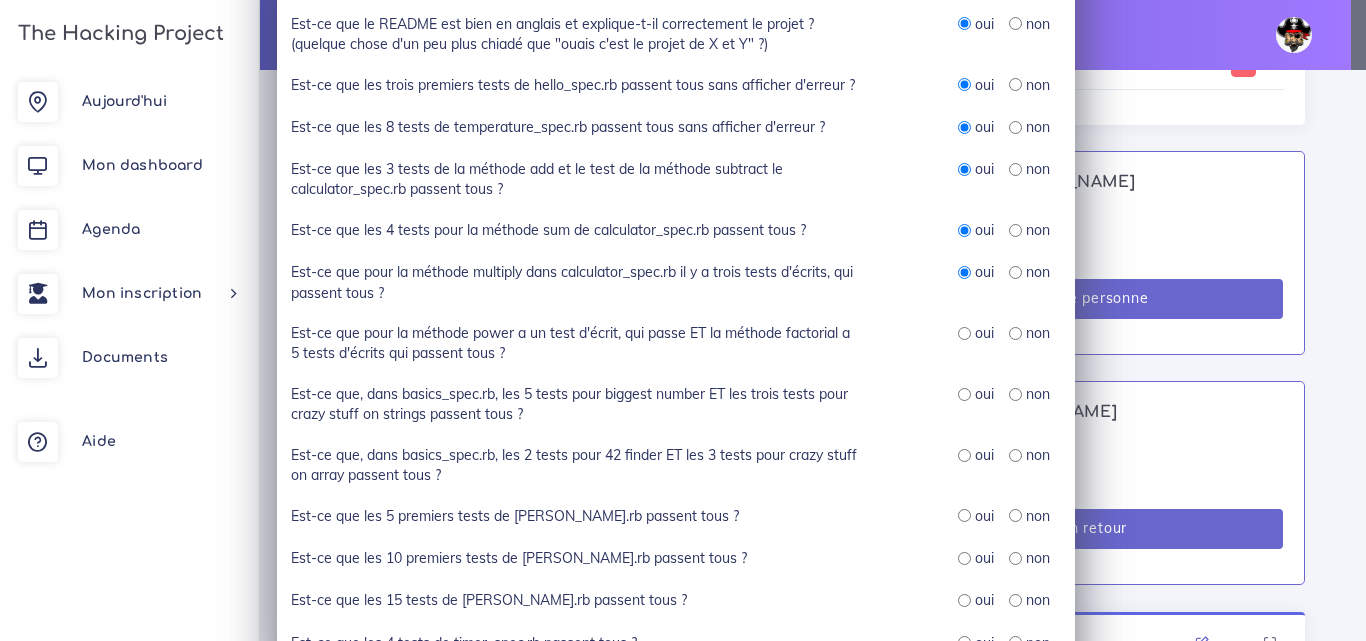 click at bounding box center (964, 333) 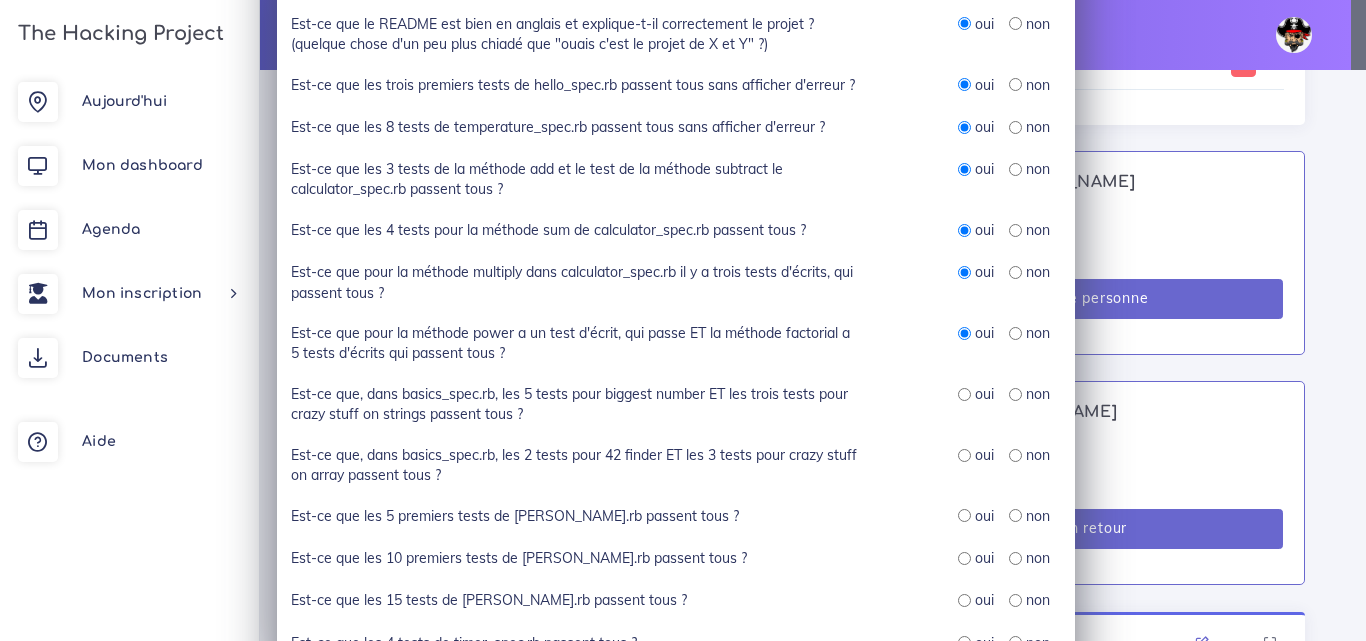 click at bounding box center [964, 394] 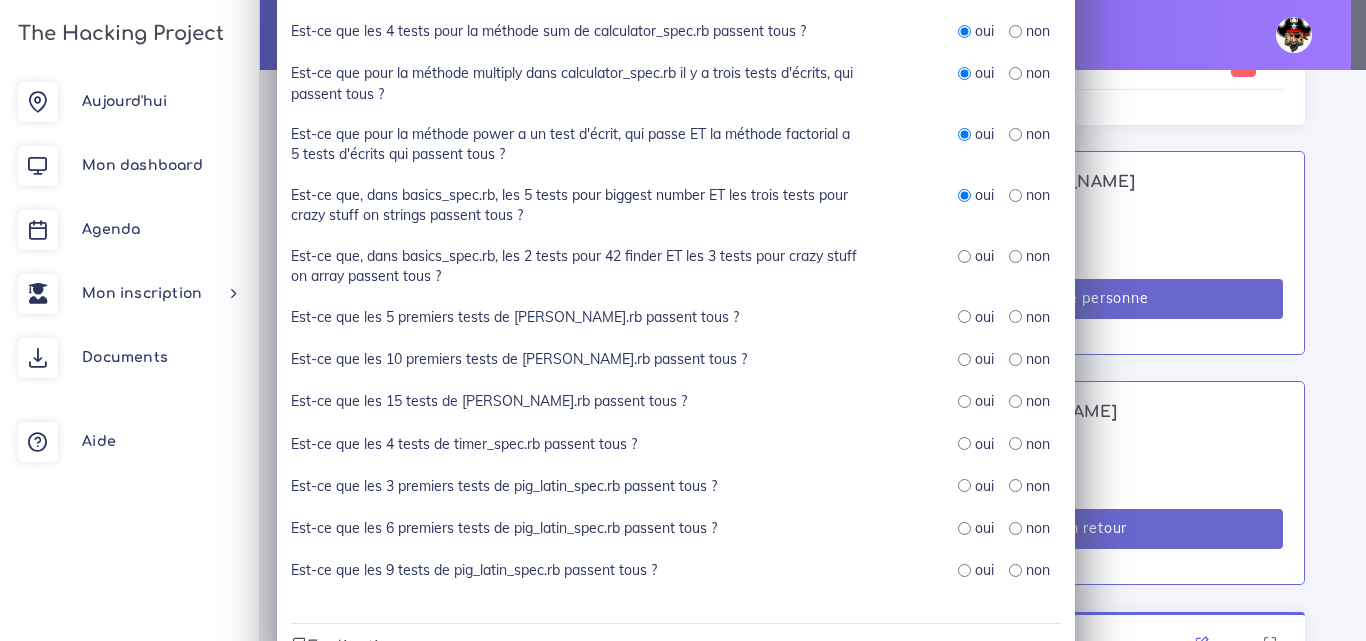 scroll, scrollTop: 500, scrollLeft: 0, axis: vertical 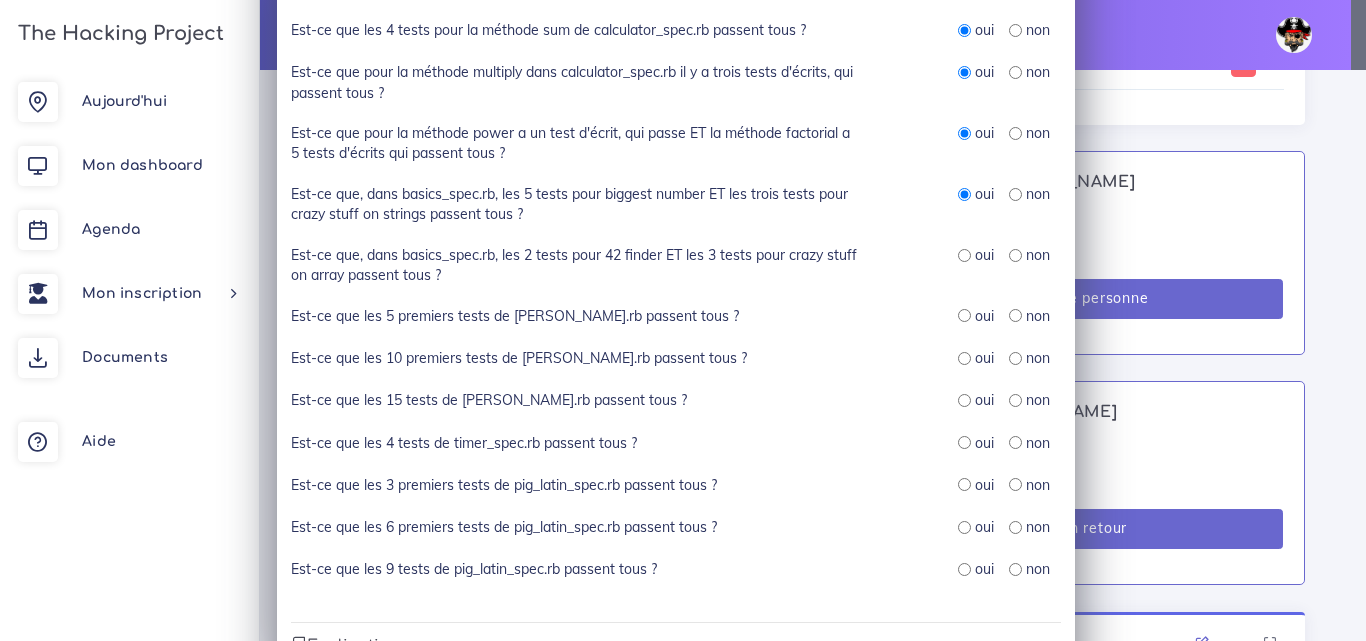 click at bounding box center [964, 255] 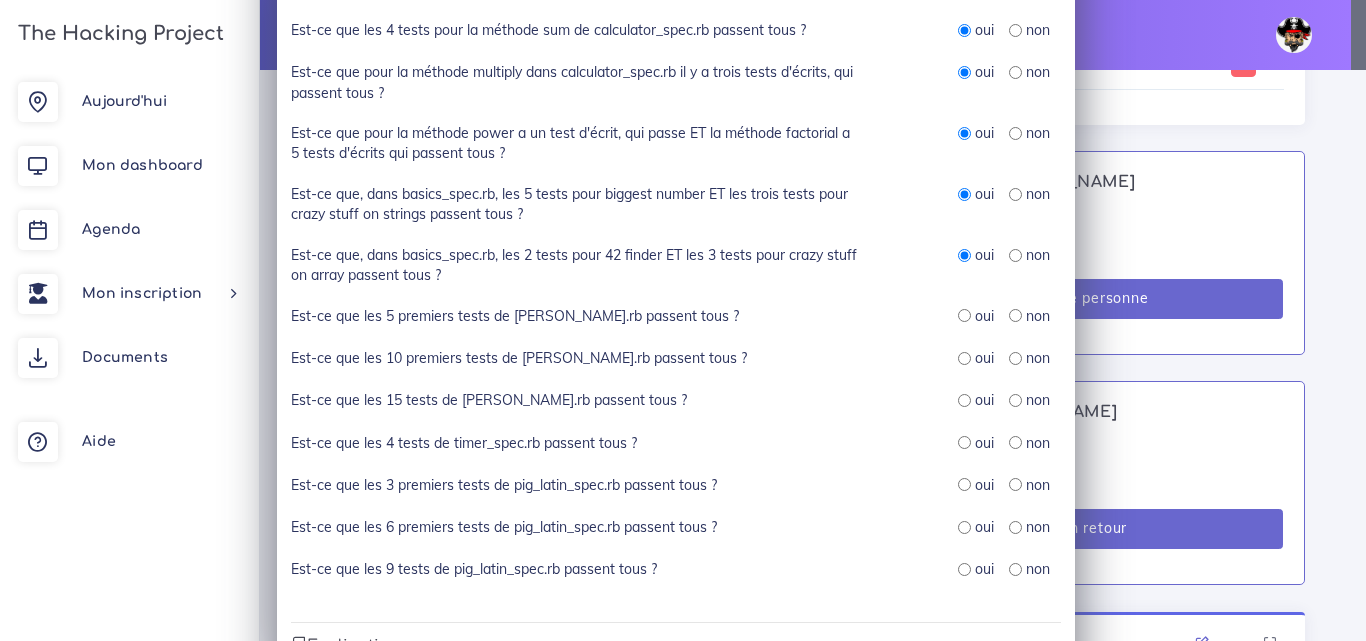 click at bounding box center [964, 315] 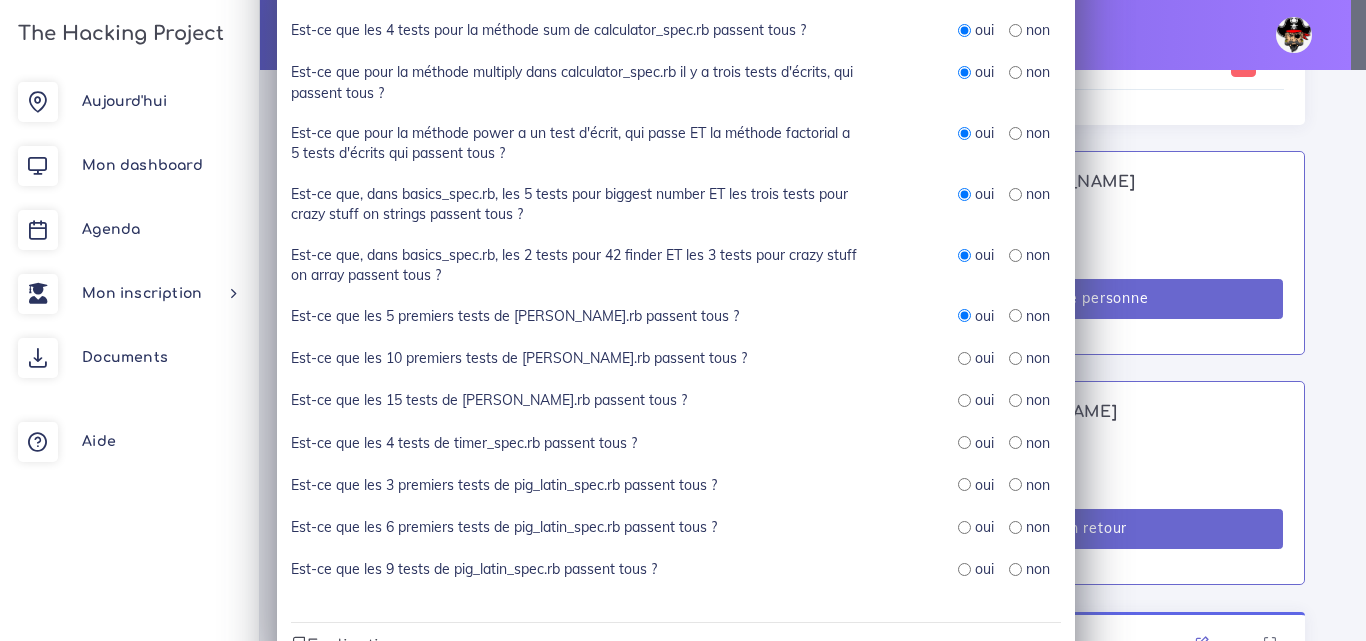 click at bounding box center (964, 358) 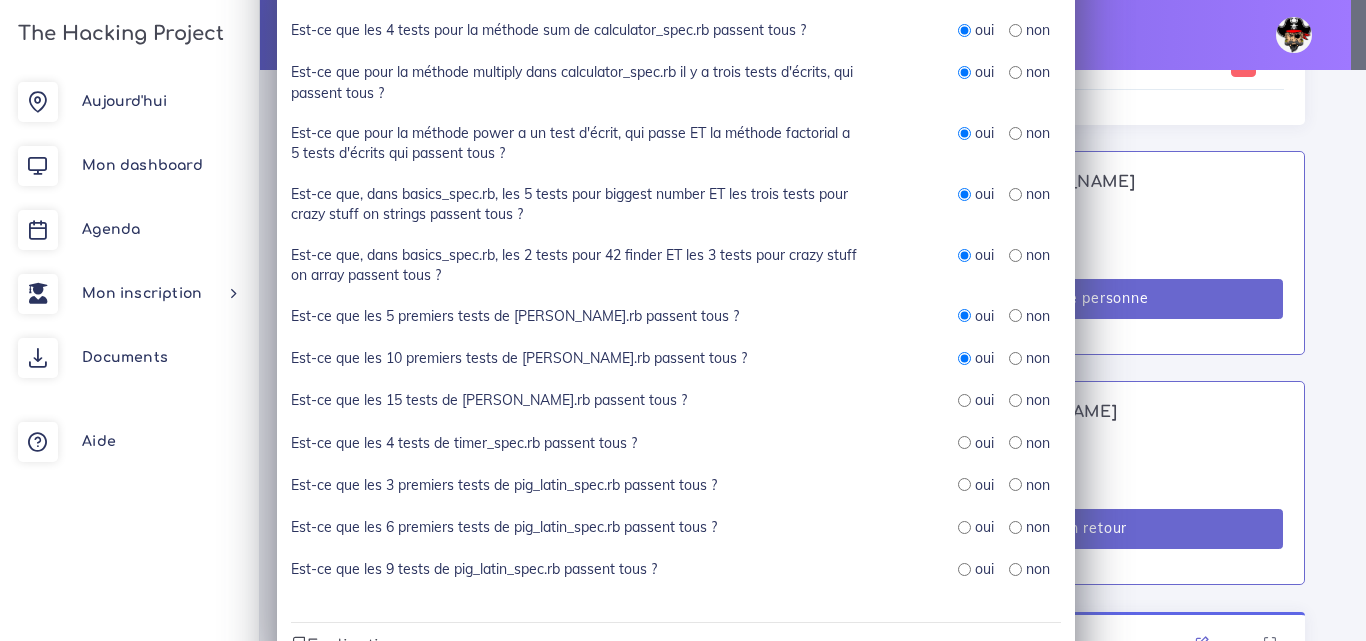 click on "oui
non" at bounding box center (1009, 401) 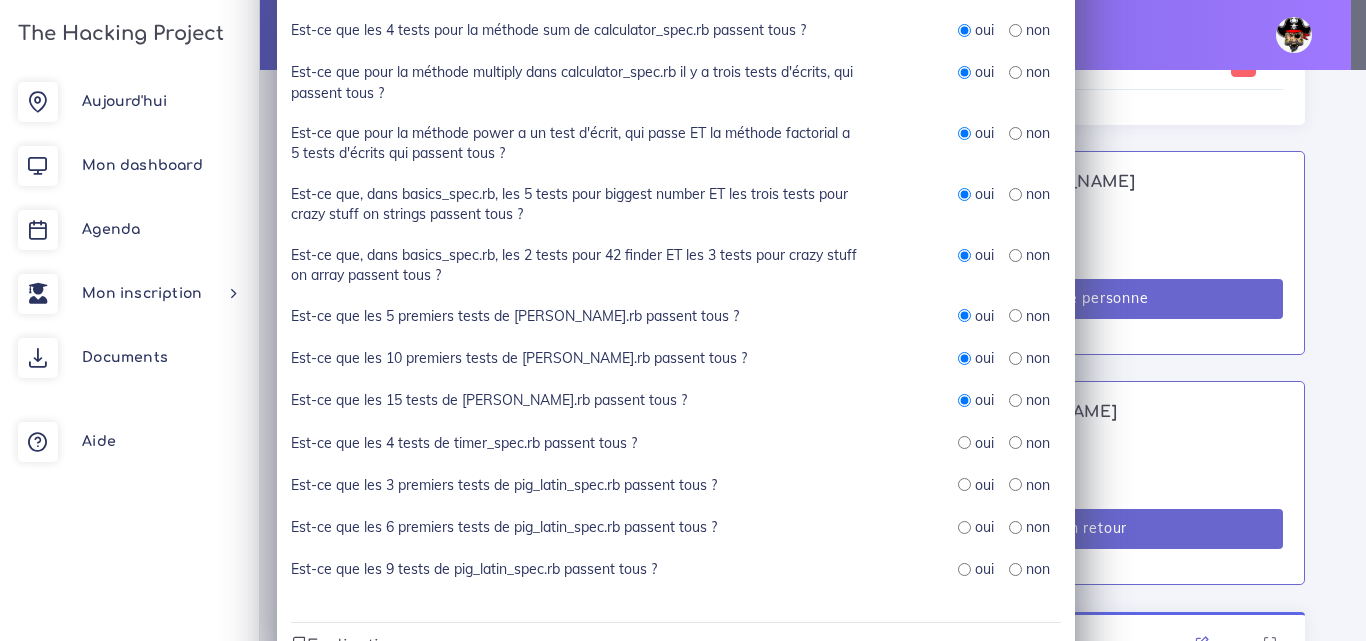 click on "Est-ce que les 4 tests de timer_spec.rb passent tous ?
oui
non" at bounding box center [676, 454] 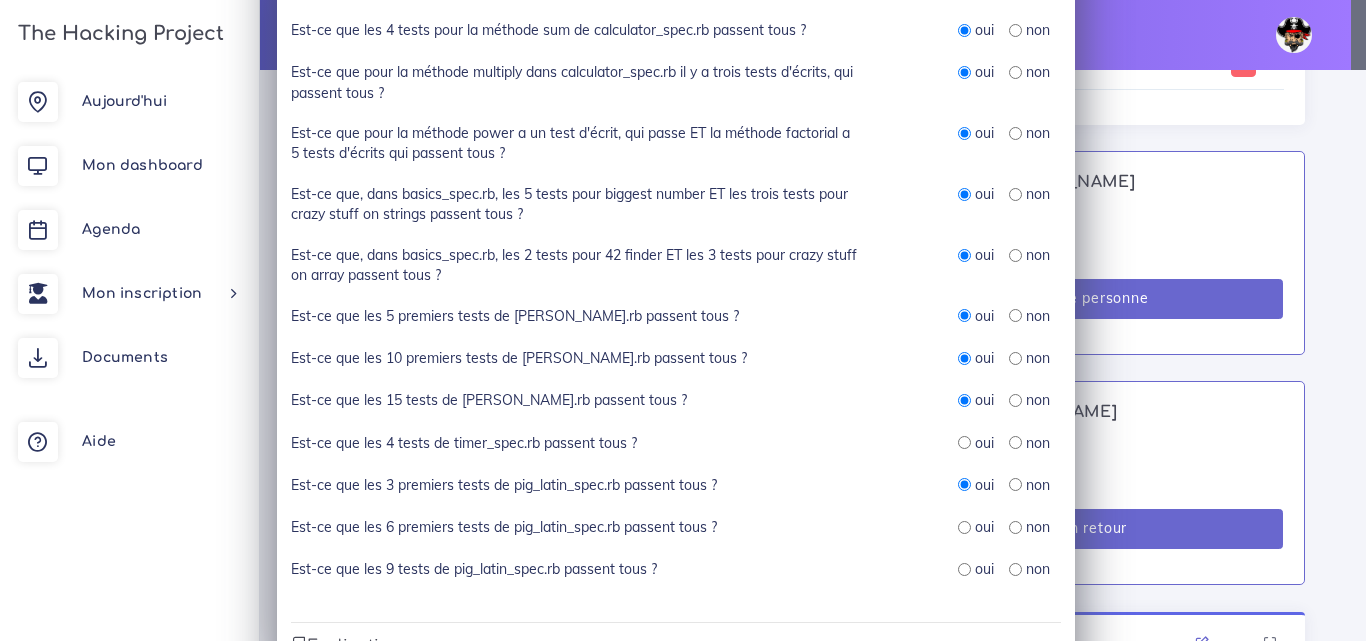 click at bounding box center (964, 442) 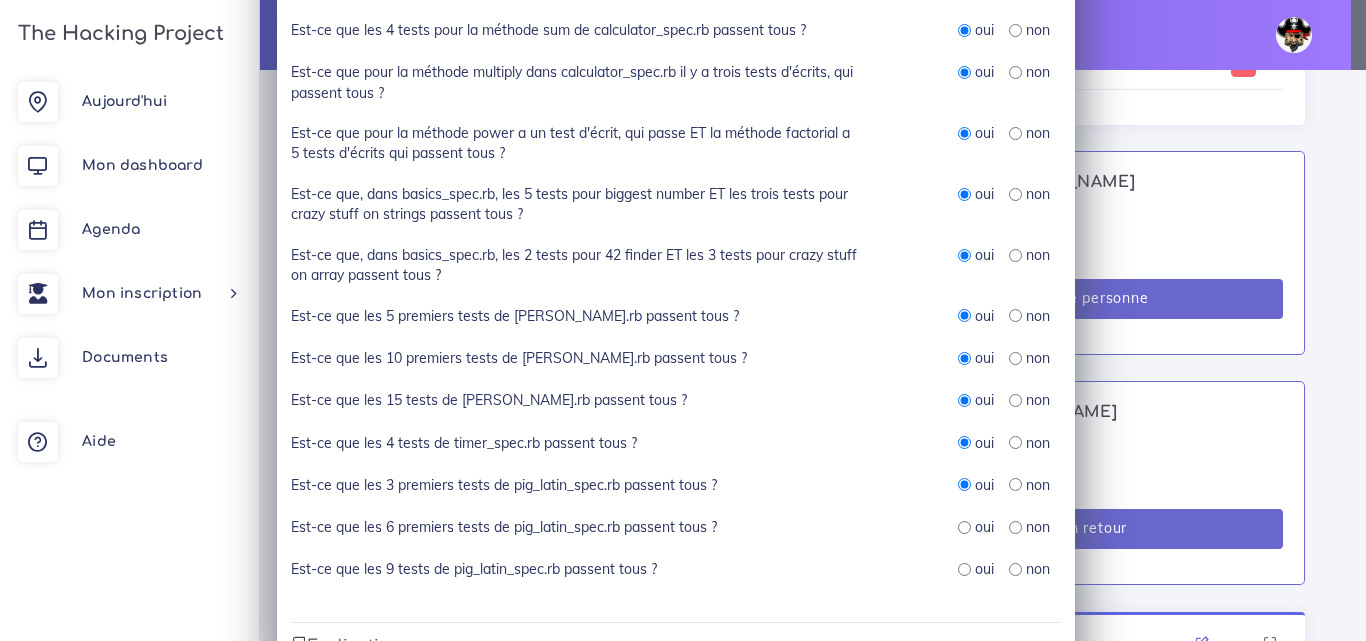 click at bounding box center (964, 527) 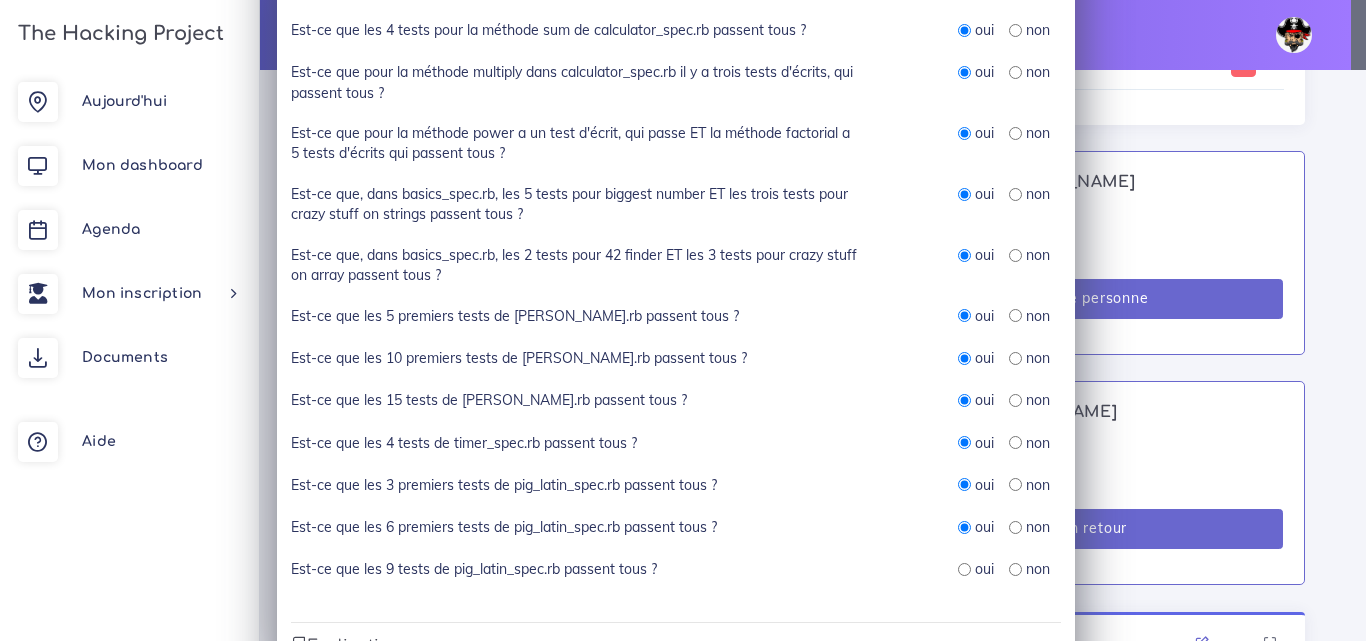 click at bounding box center (964, 569) 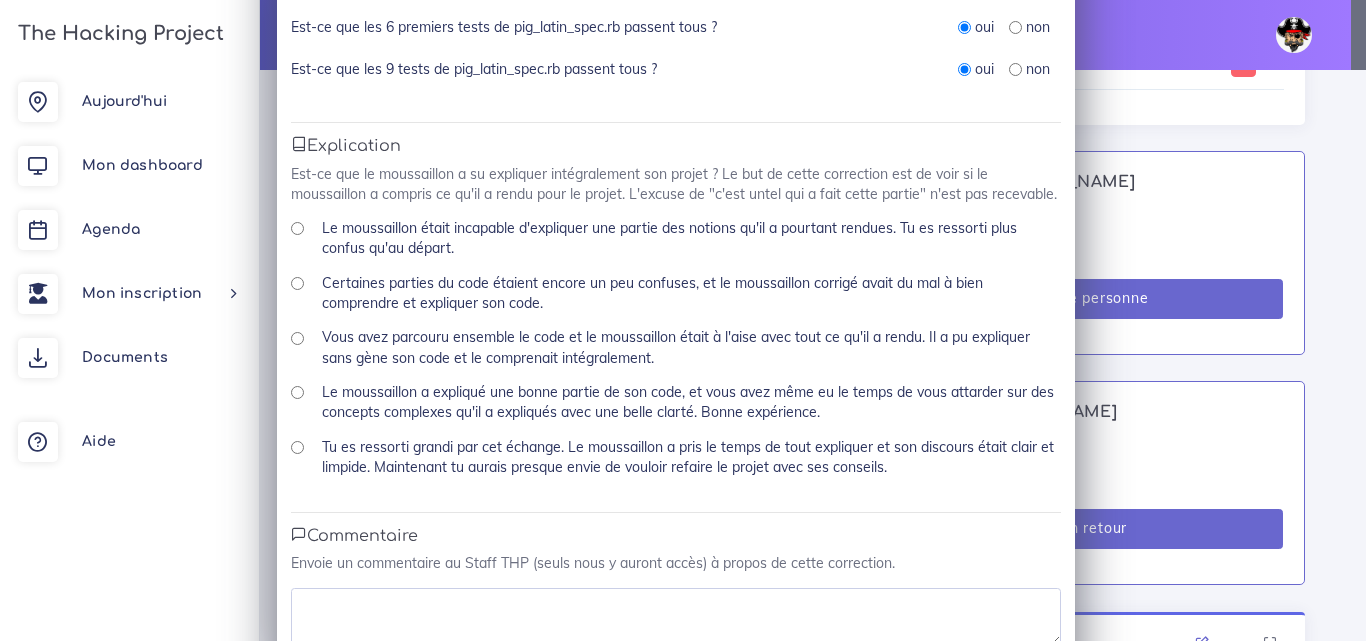 scroll, scrollTop: 900, scrollLeft: 0, axis: vertical 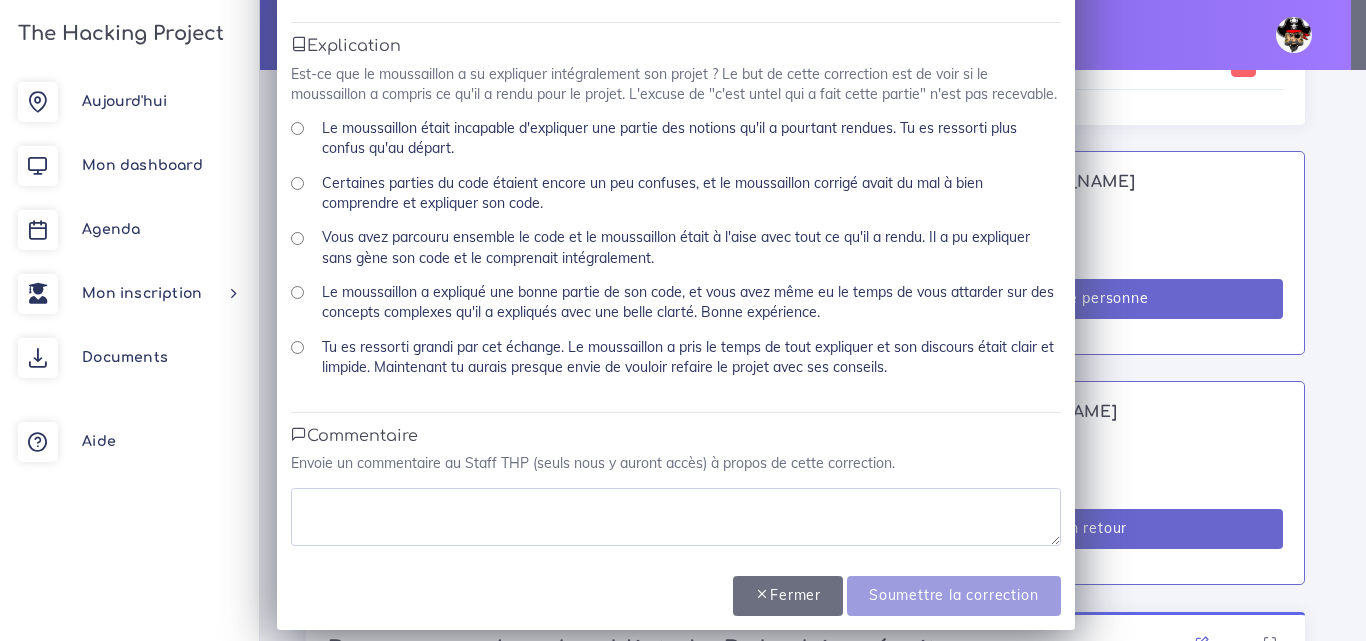 click on "Le moussaillon a expliqué une bonne partie de son code, et vous avez même eu le temps de vous attarder sur des concepts complexes qu'il a expliqués avec une belle clarté. Bonne expérience." at bounding box center (297, 292) 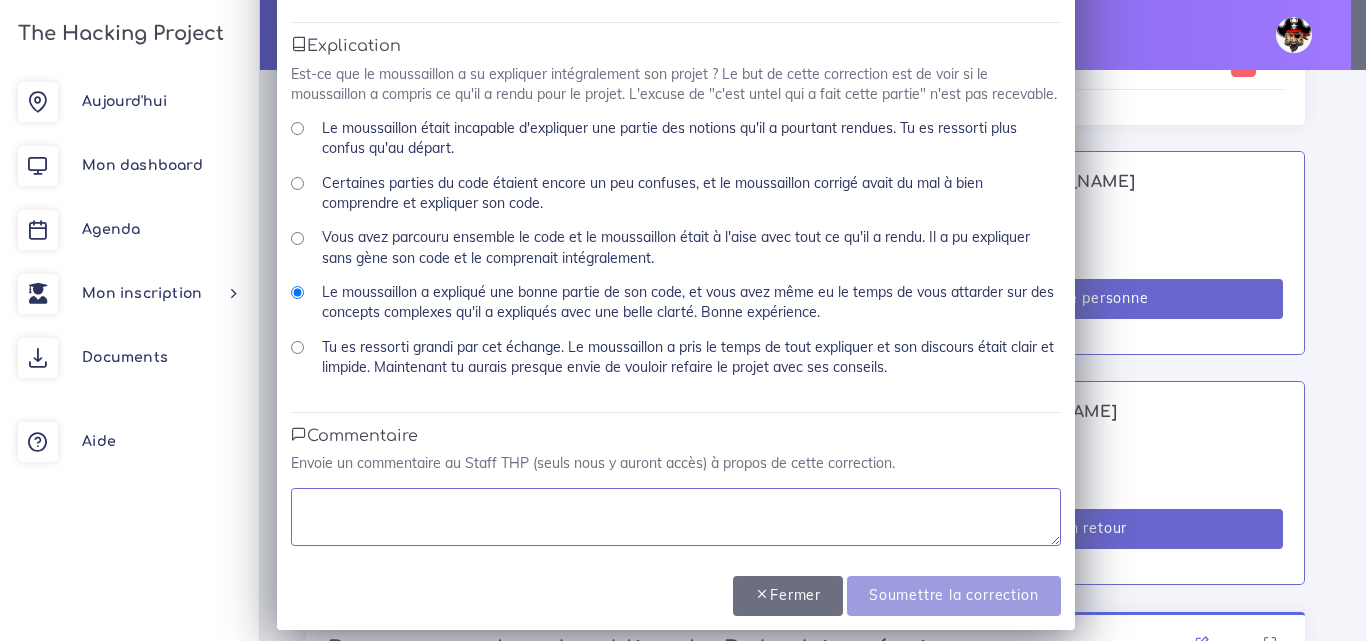 click at bounding box center [676, 517] 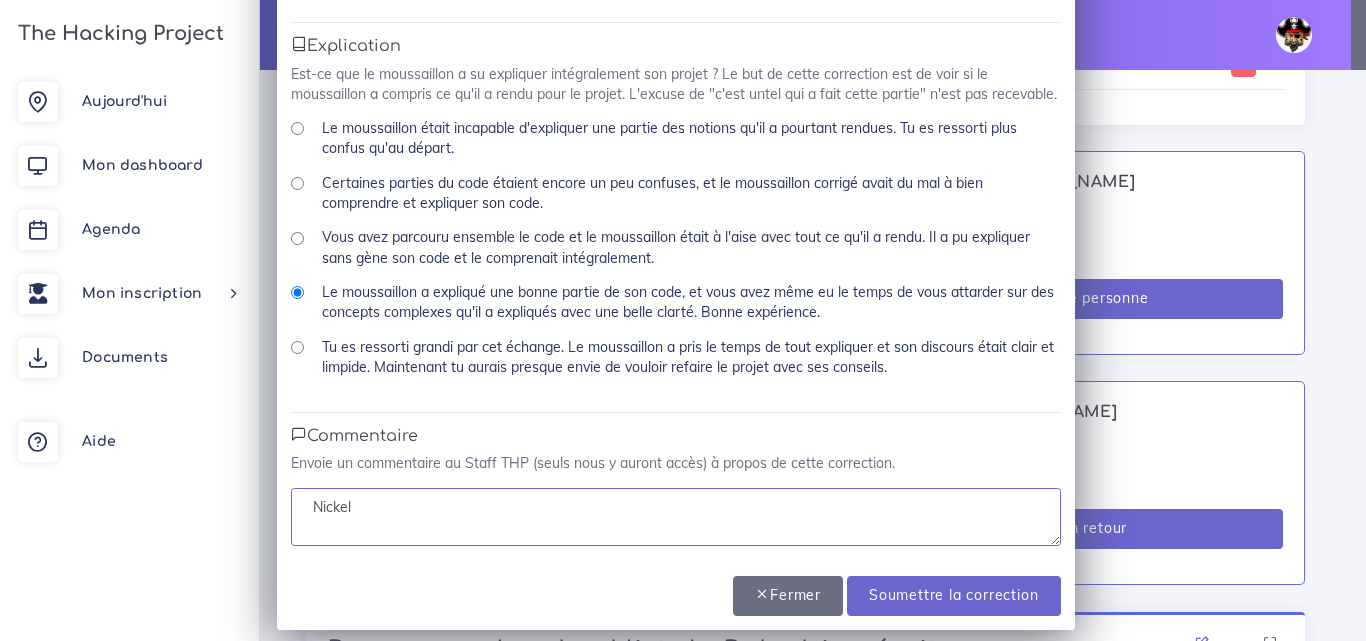 click on "Nickel" at bounding box center [676, 517] 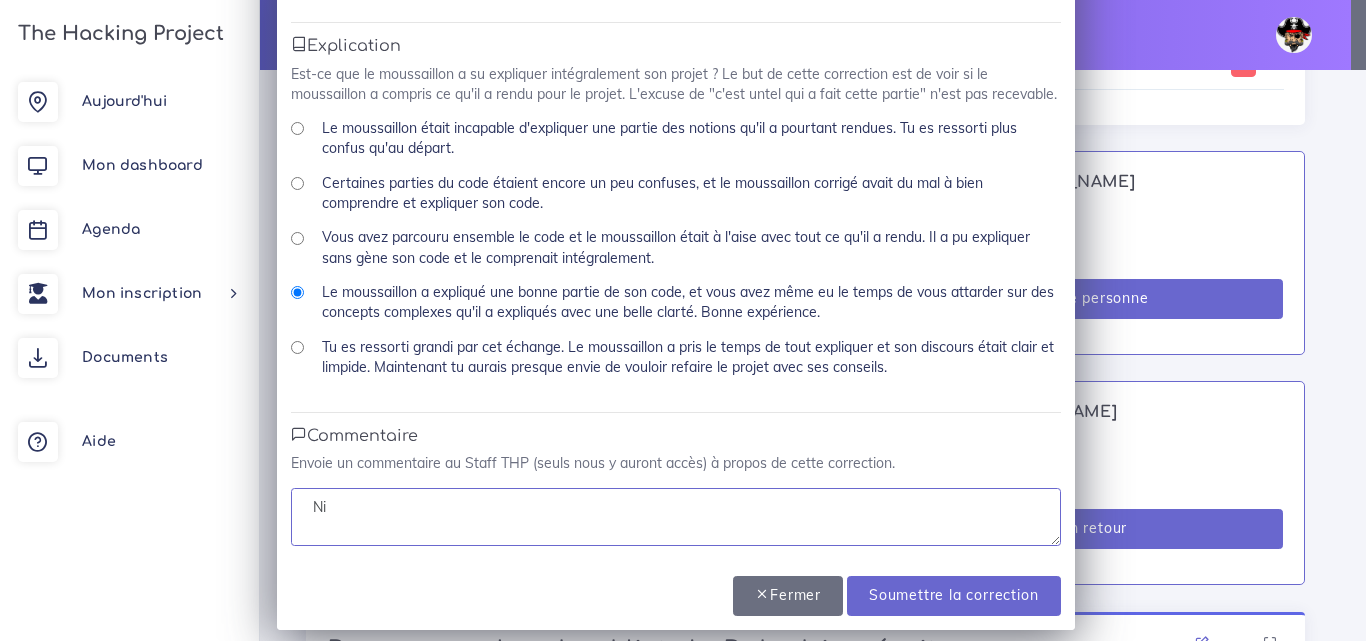 type on "N" 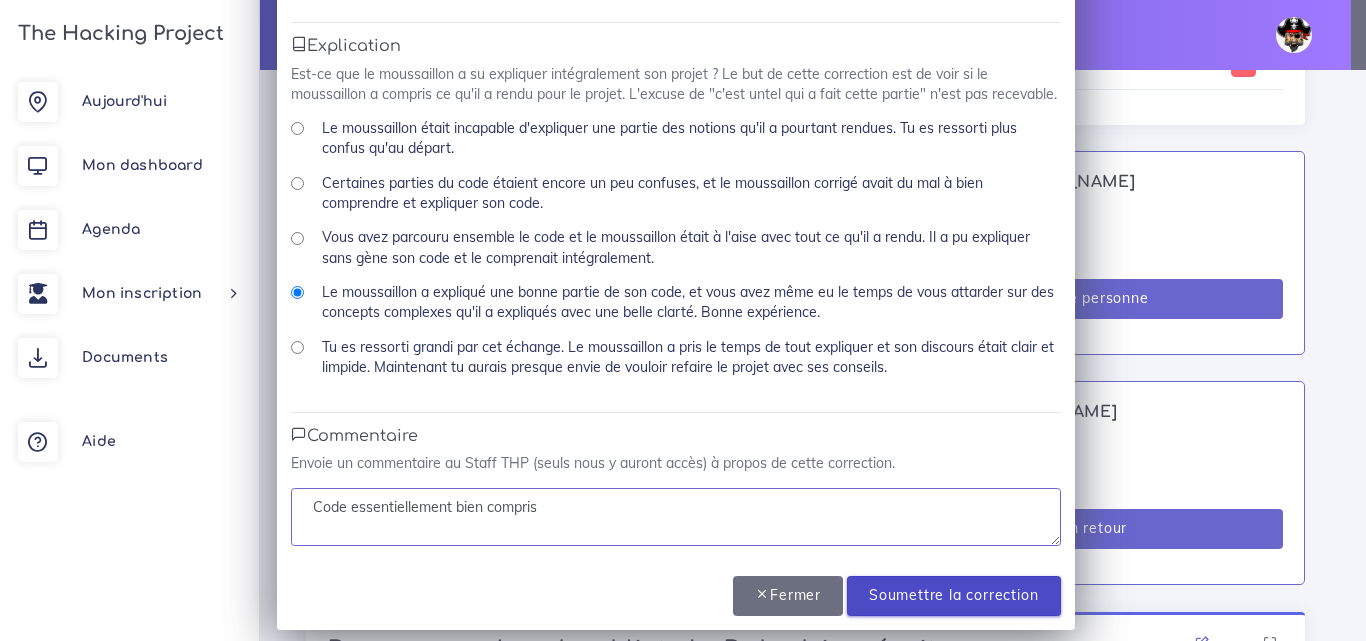 type on "Code essentiellement bien compris" 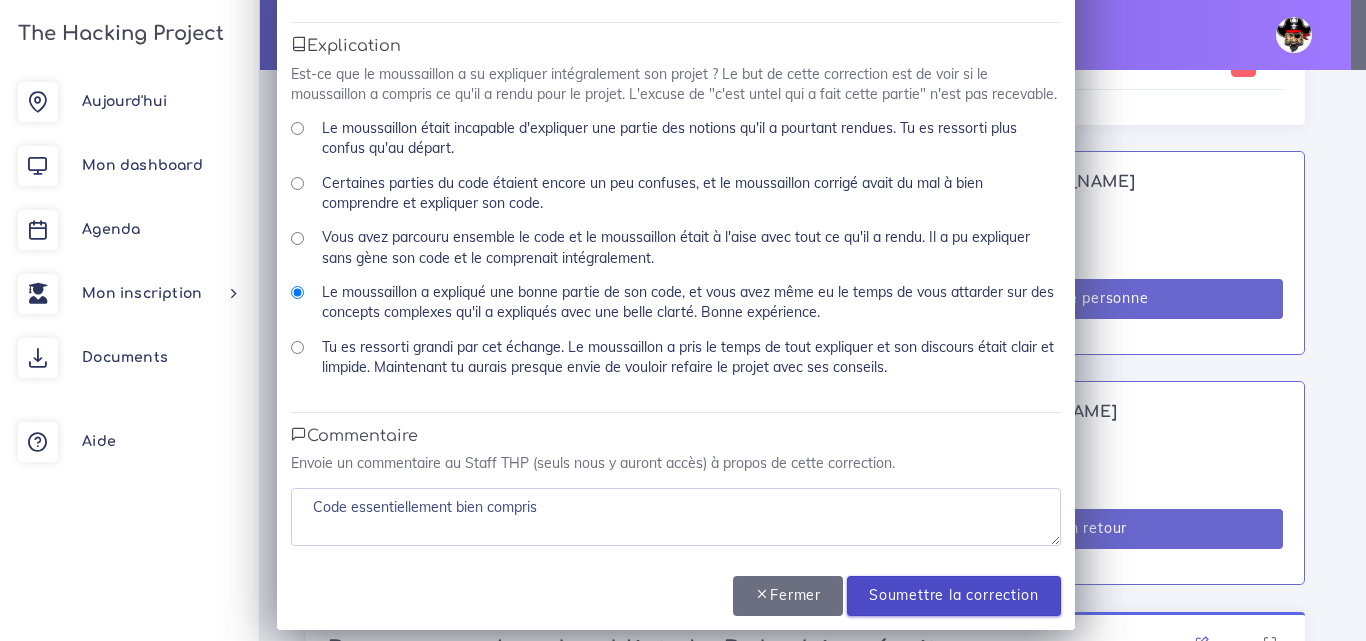 click on "Soumettre la correction" at bounding box center [953, 596] 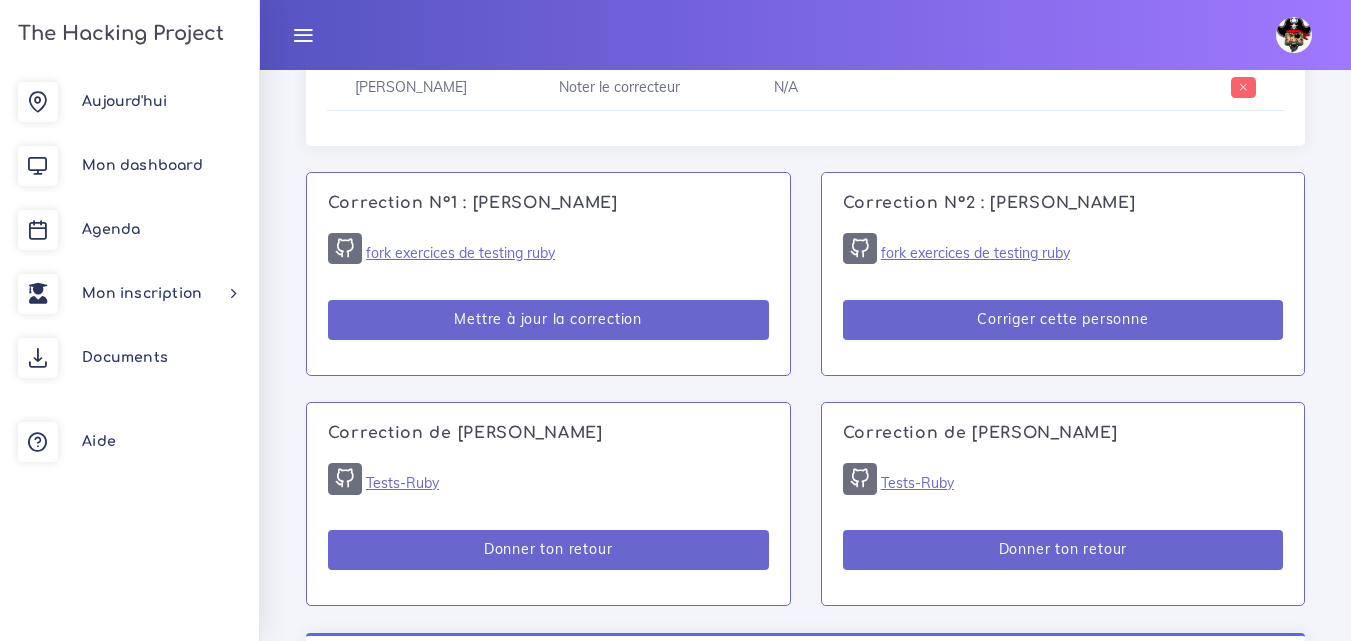 scroll, scrollTop: 1476, scrollLeft: 0, axis: vertical 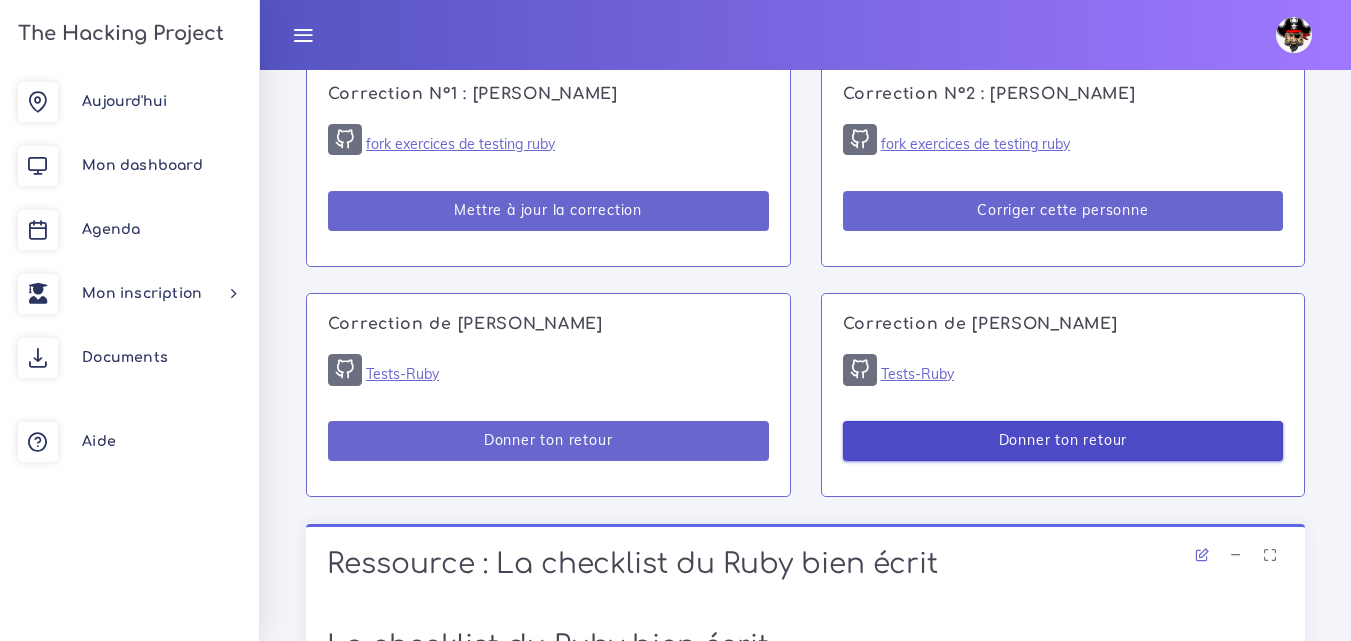 click on "Donner ton retour" at bounding box center (1063, 441) 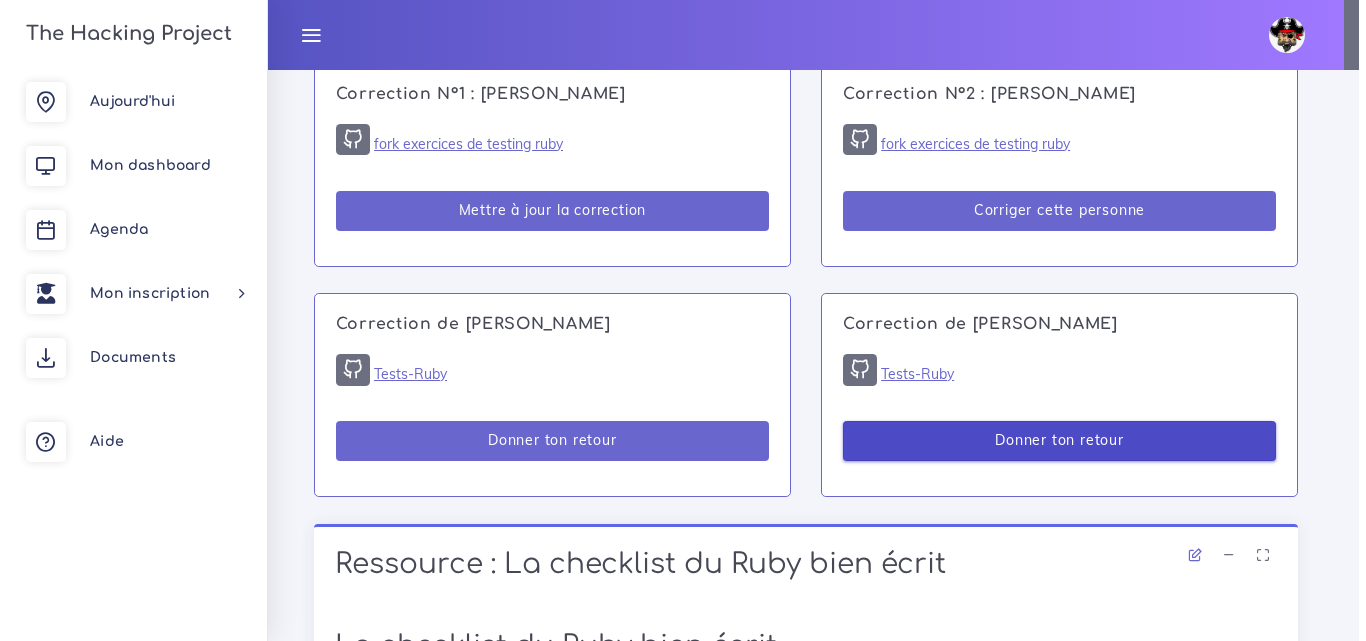 scroll, scrollTop: 1457, scrollLeft: 0, axis: vertical 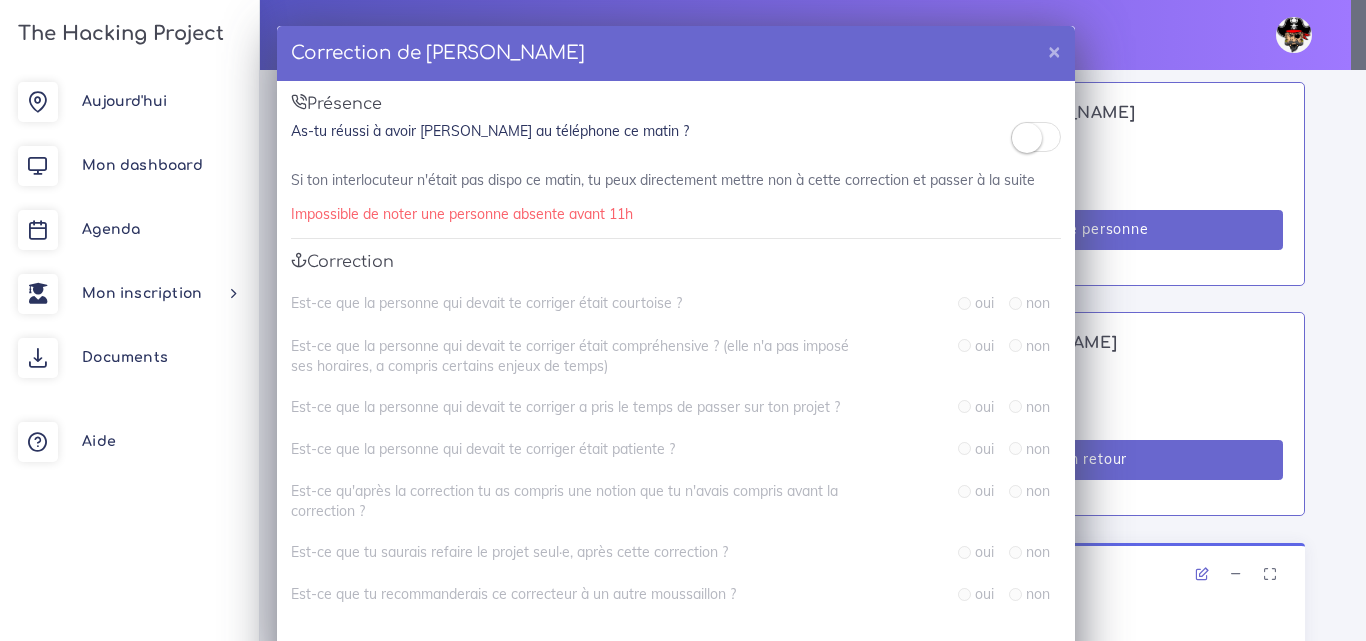 click at bounding box center [1027, 138] 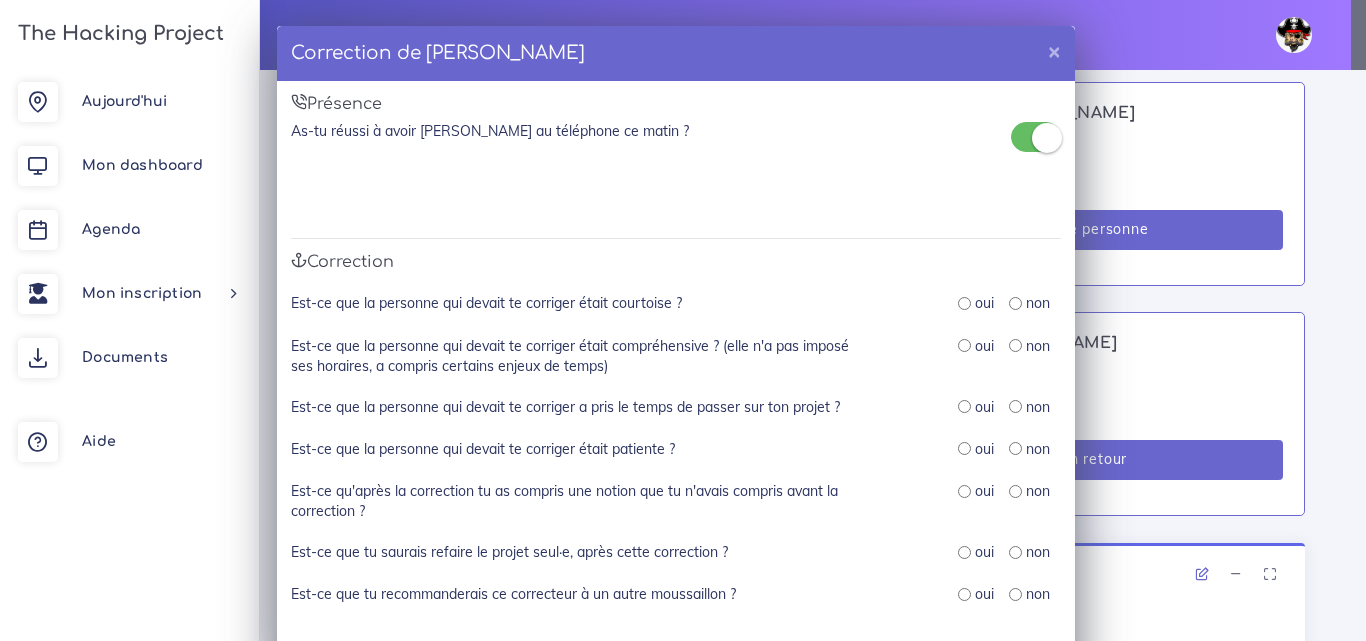 click at bounding box center (964, 303) 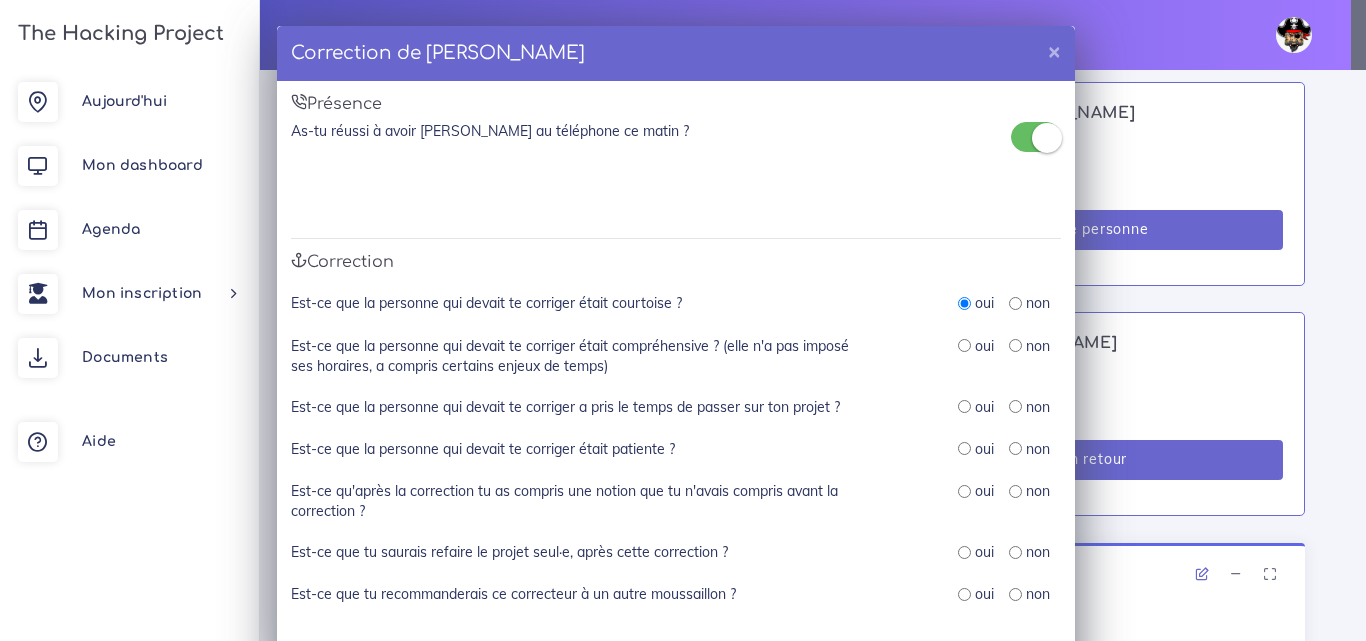 click at bounding box center (964, 345) 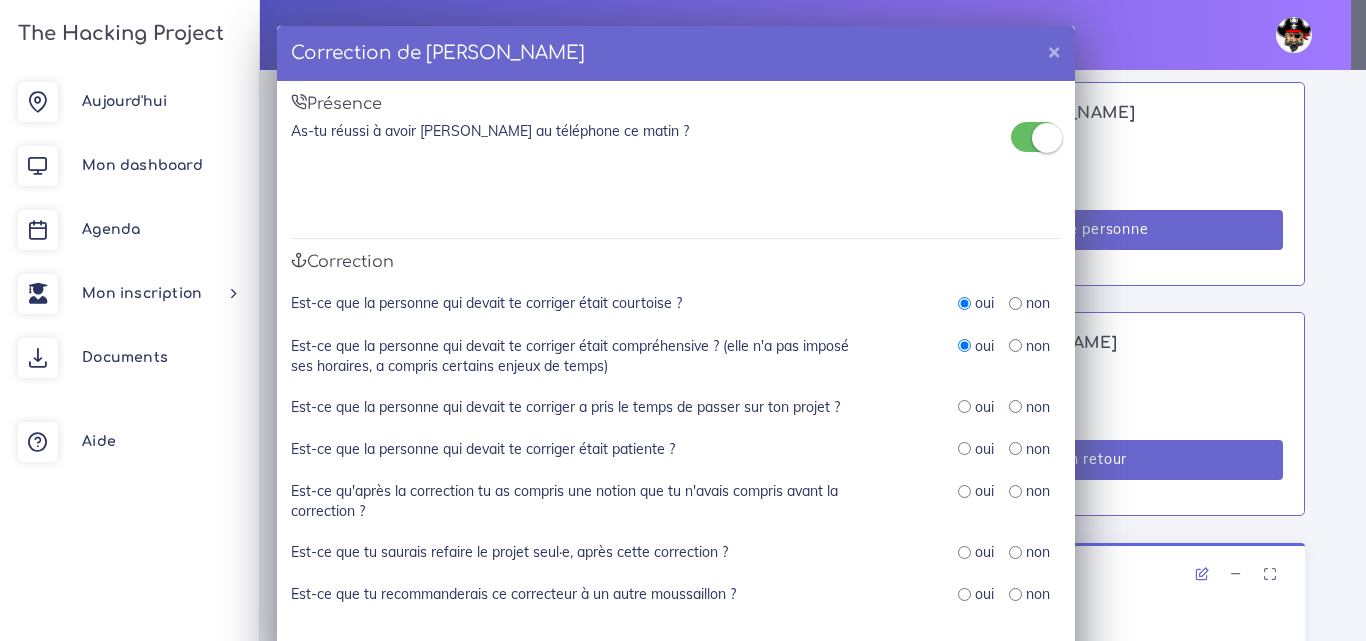 click at bounding box center [964, 406] 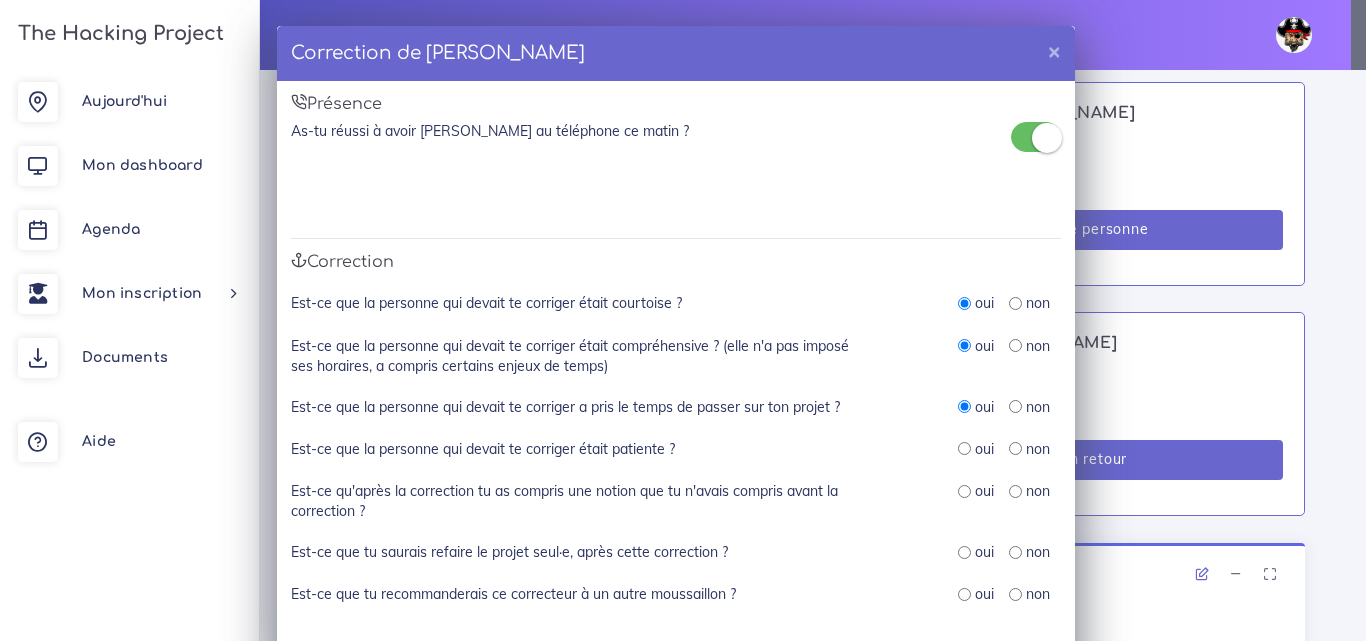 click at bounding box center (964, 448) 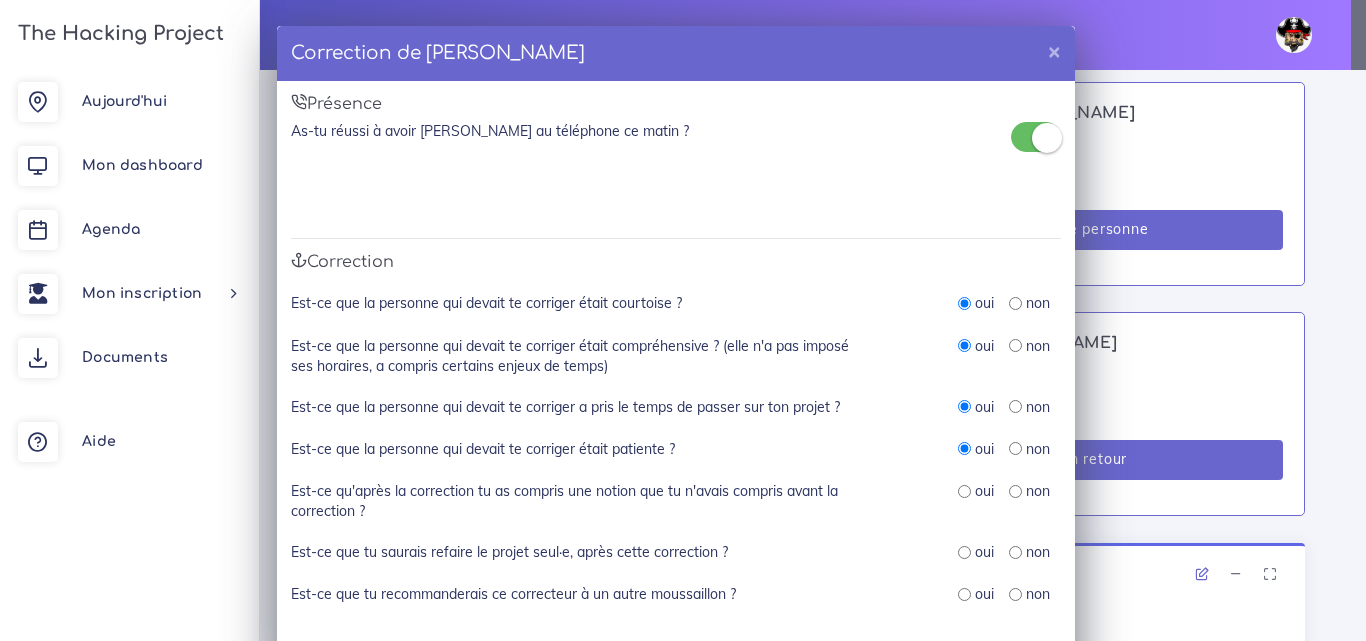 click at bounding box center (964, 491) 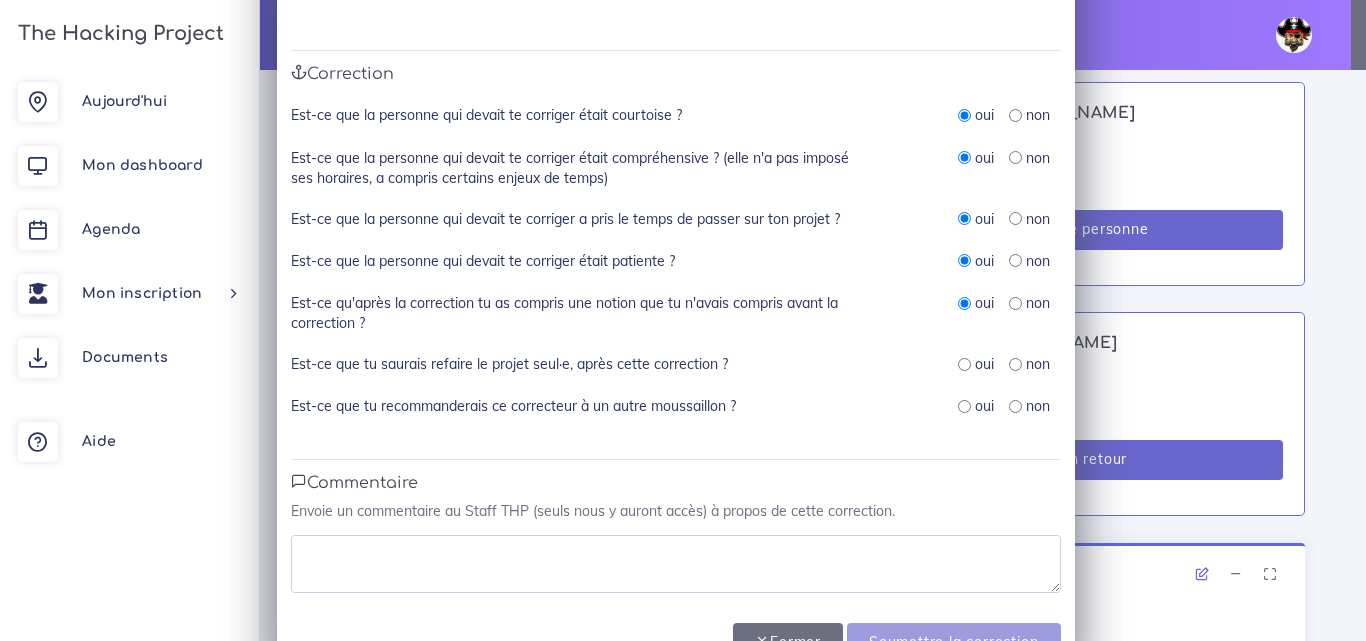 scroll, scrollTop: 200, scrollLeft: 0, axis: vertical 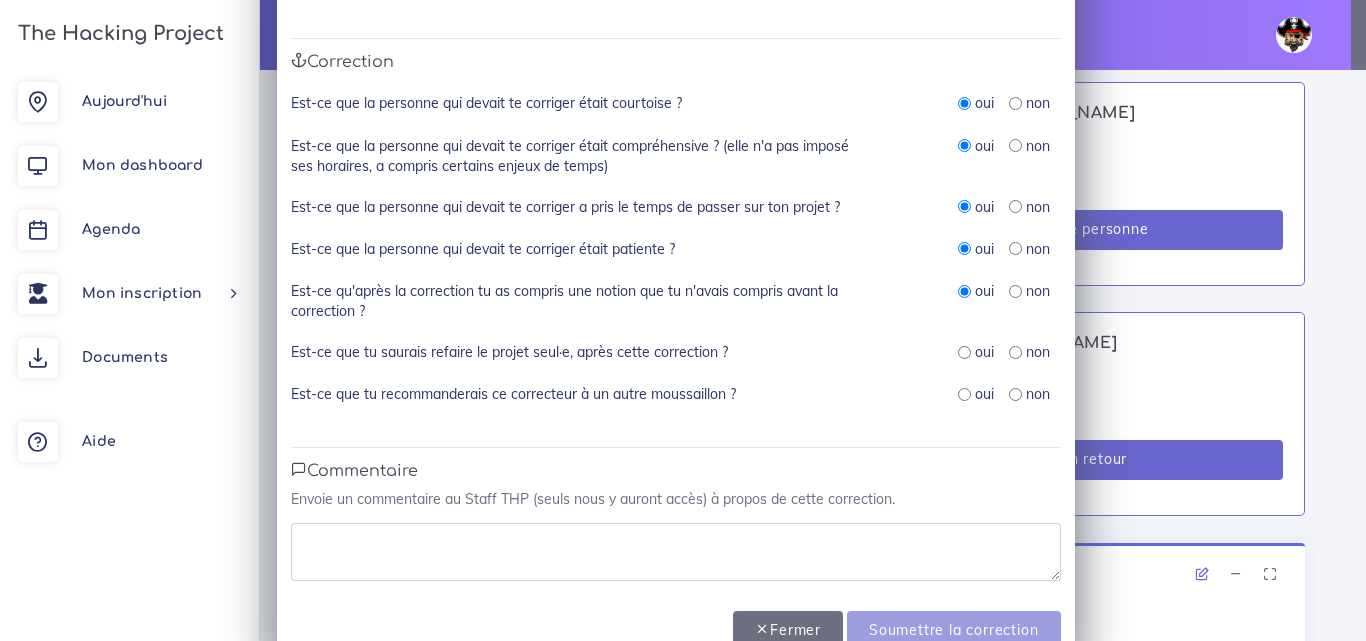 click at bounding box center (964, 352) 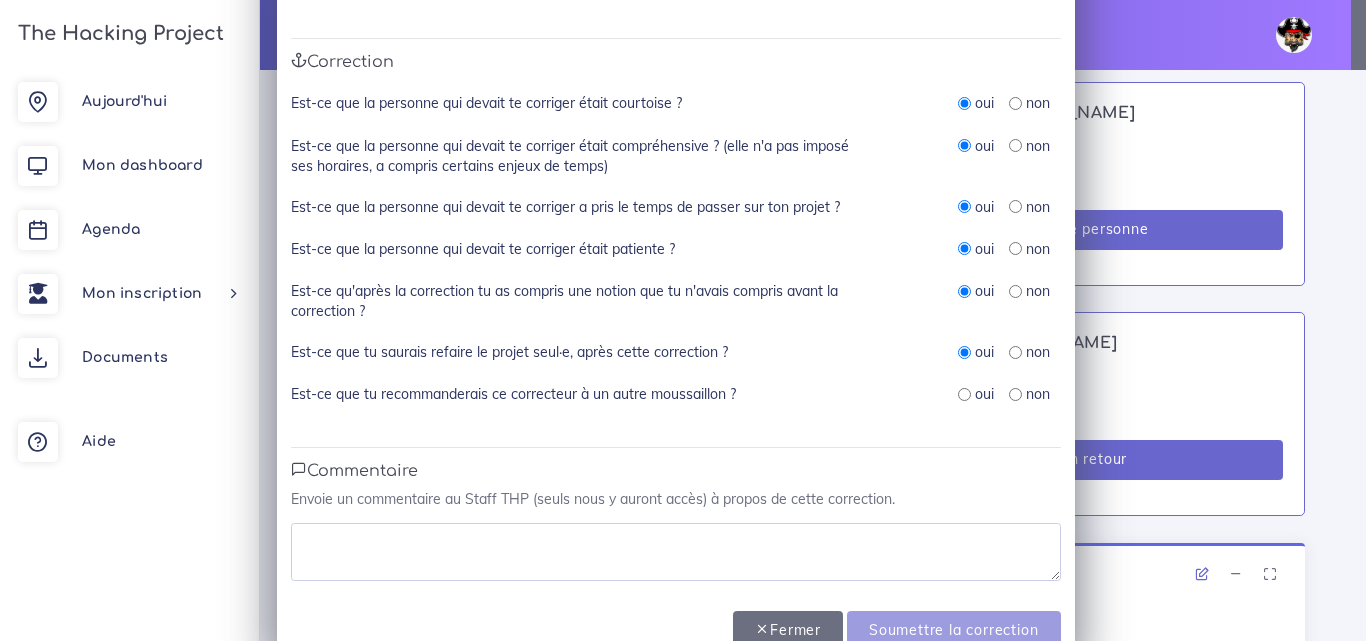 click at bounding box center (964, 394) 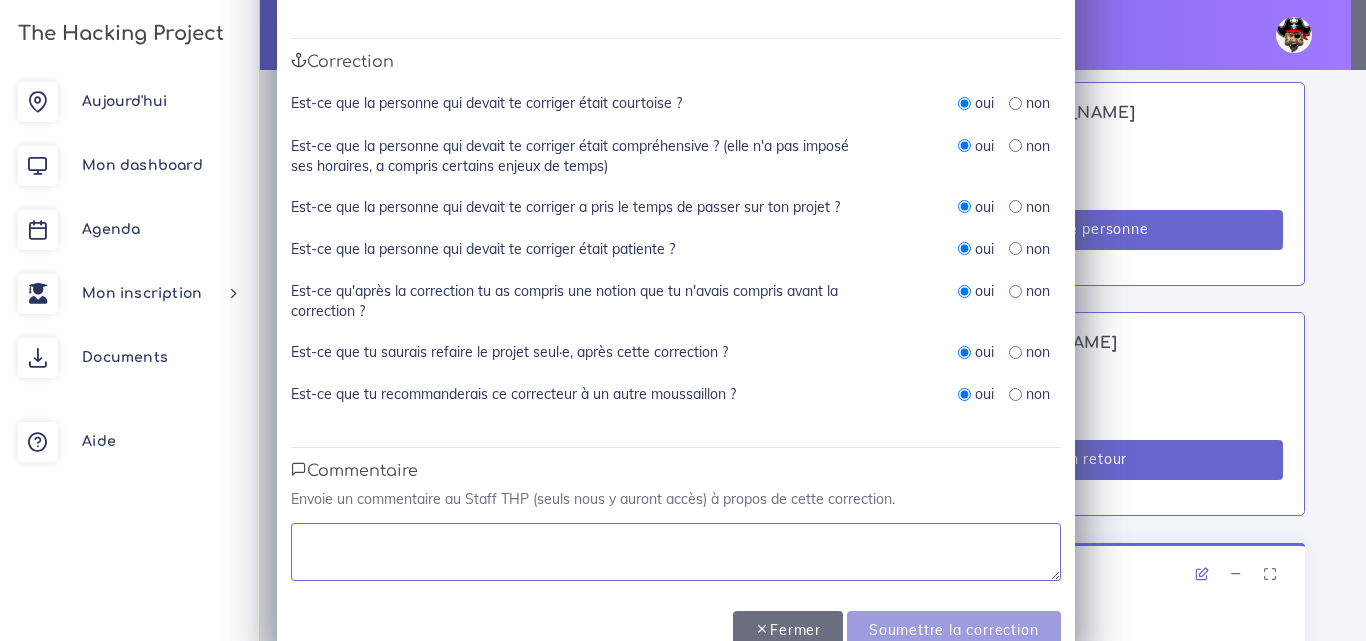 click at bounding box center [676, 552] 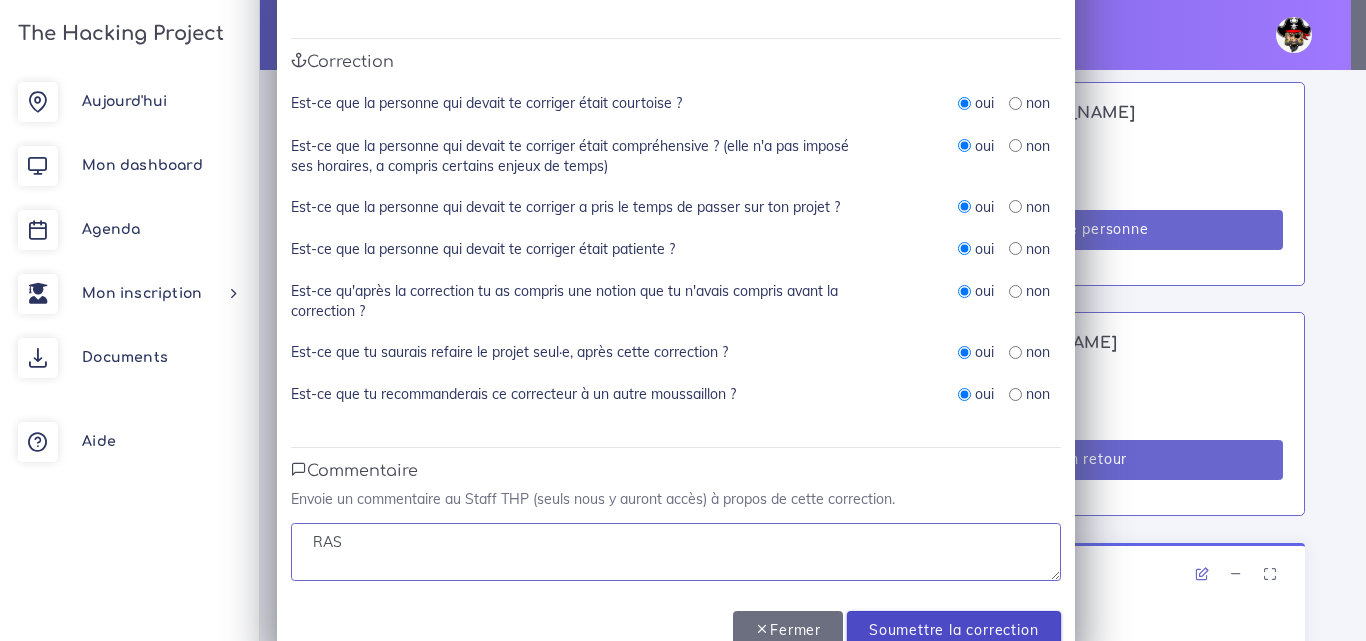 type on "RAS" 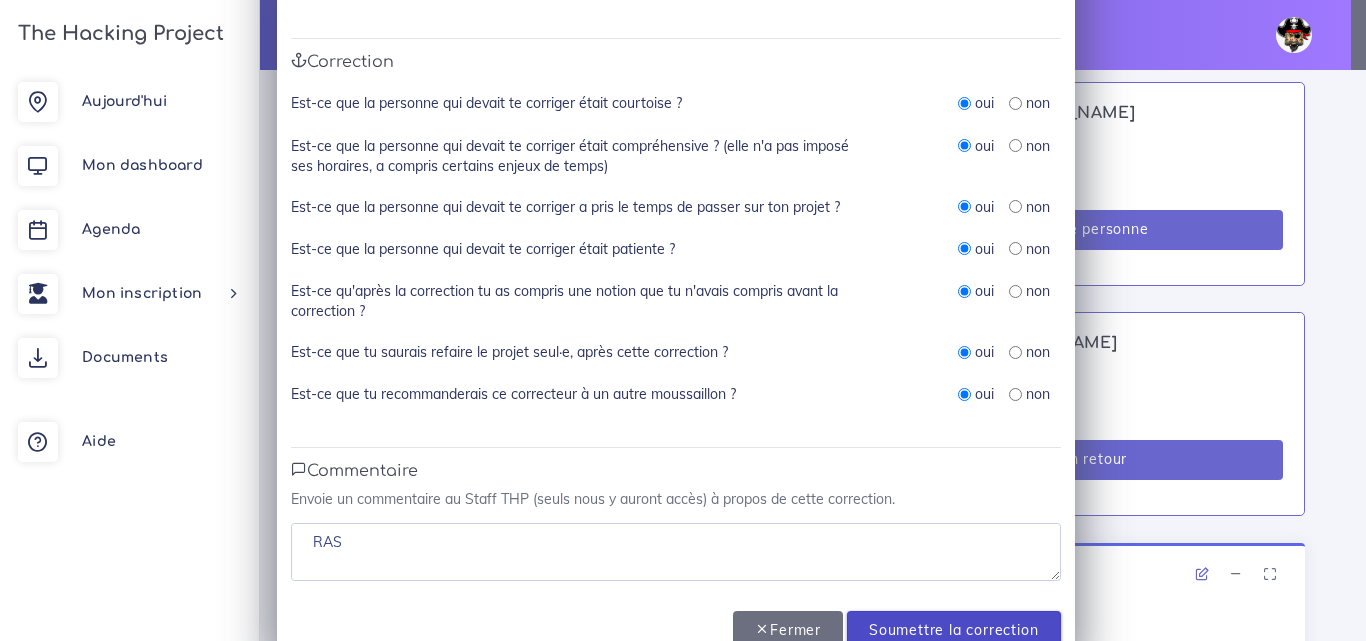 click on "Soumettre la correction" at bounding box center [953, 631] 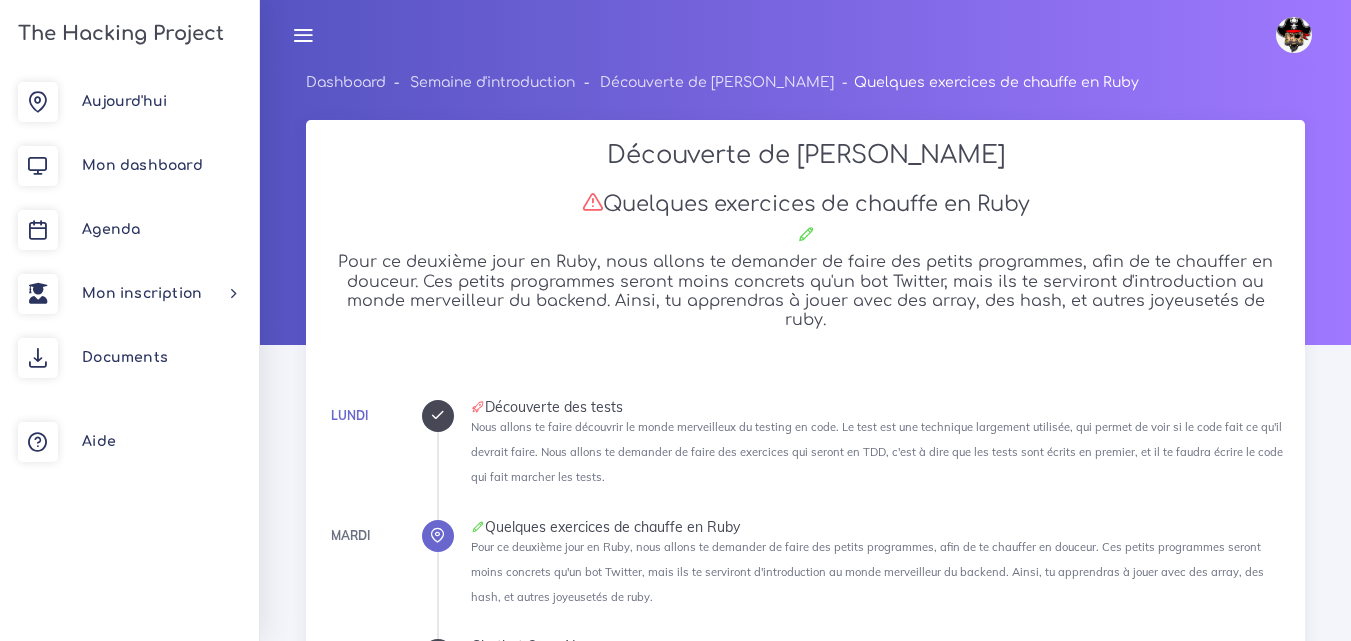 scroll, scrollTop: 1457, scrollLeft: 0, axis: vertical 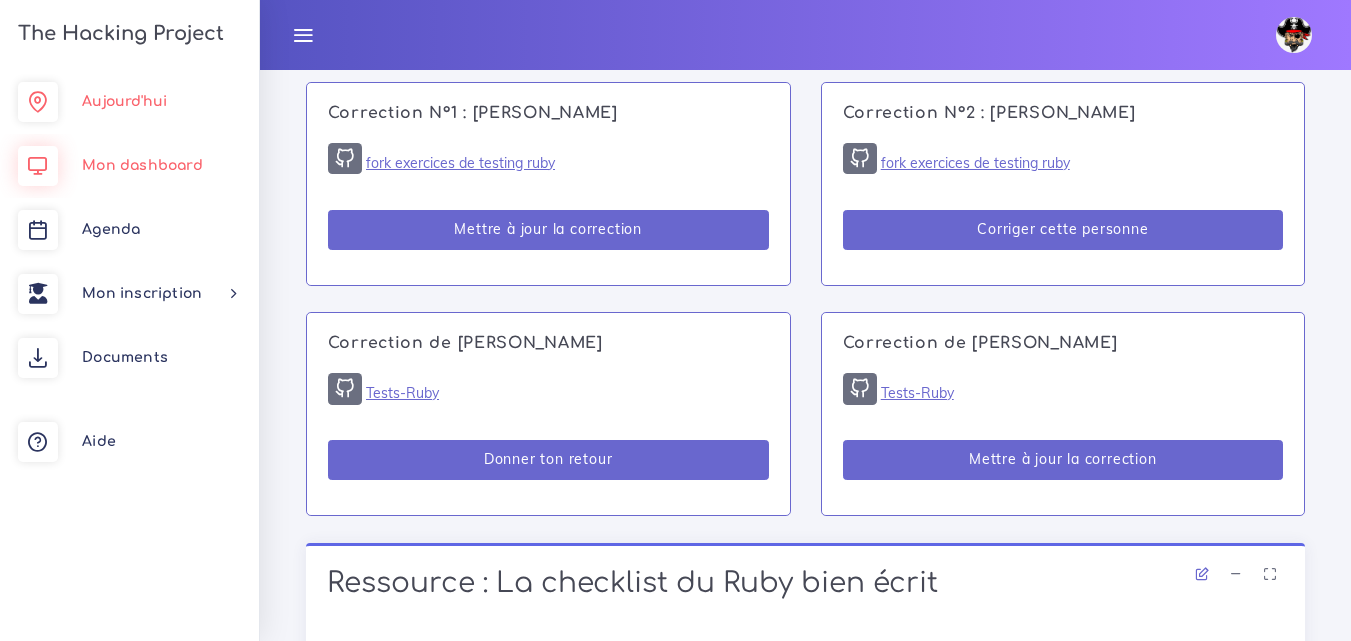 click on "Aujourd'hui" at bounding box center [129, 102] 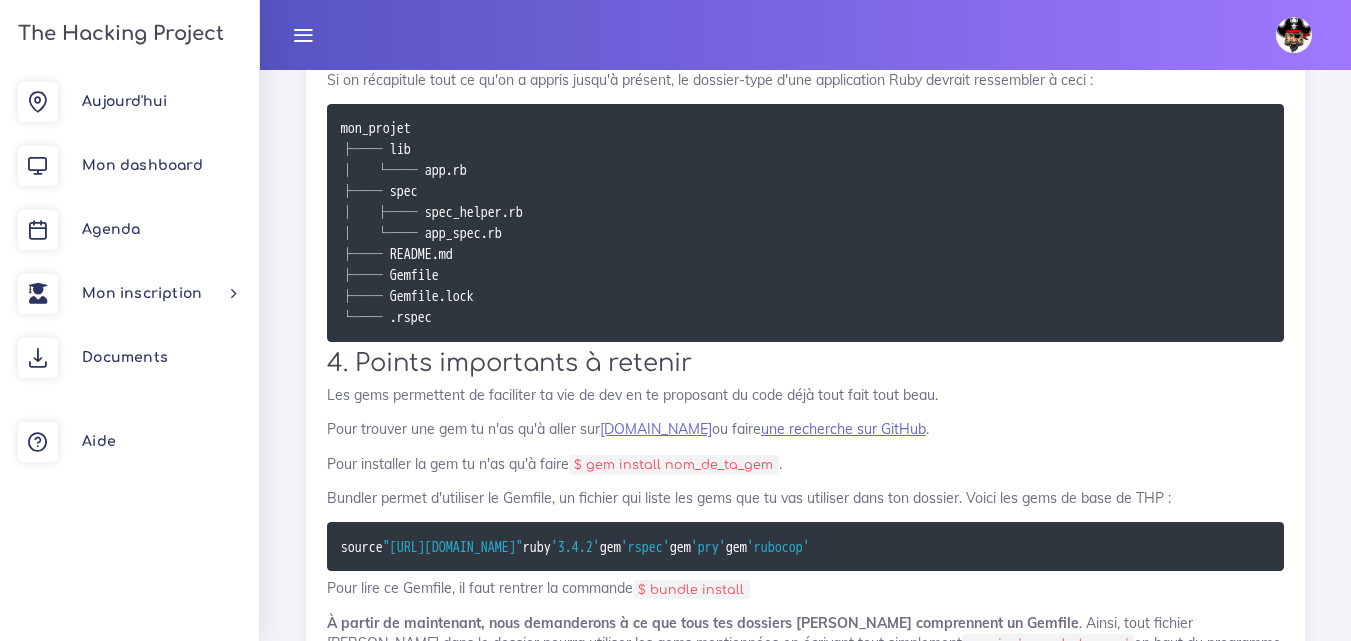 scroll, scrollTop: 7800, scrollLeft: 0, axis: vertical 